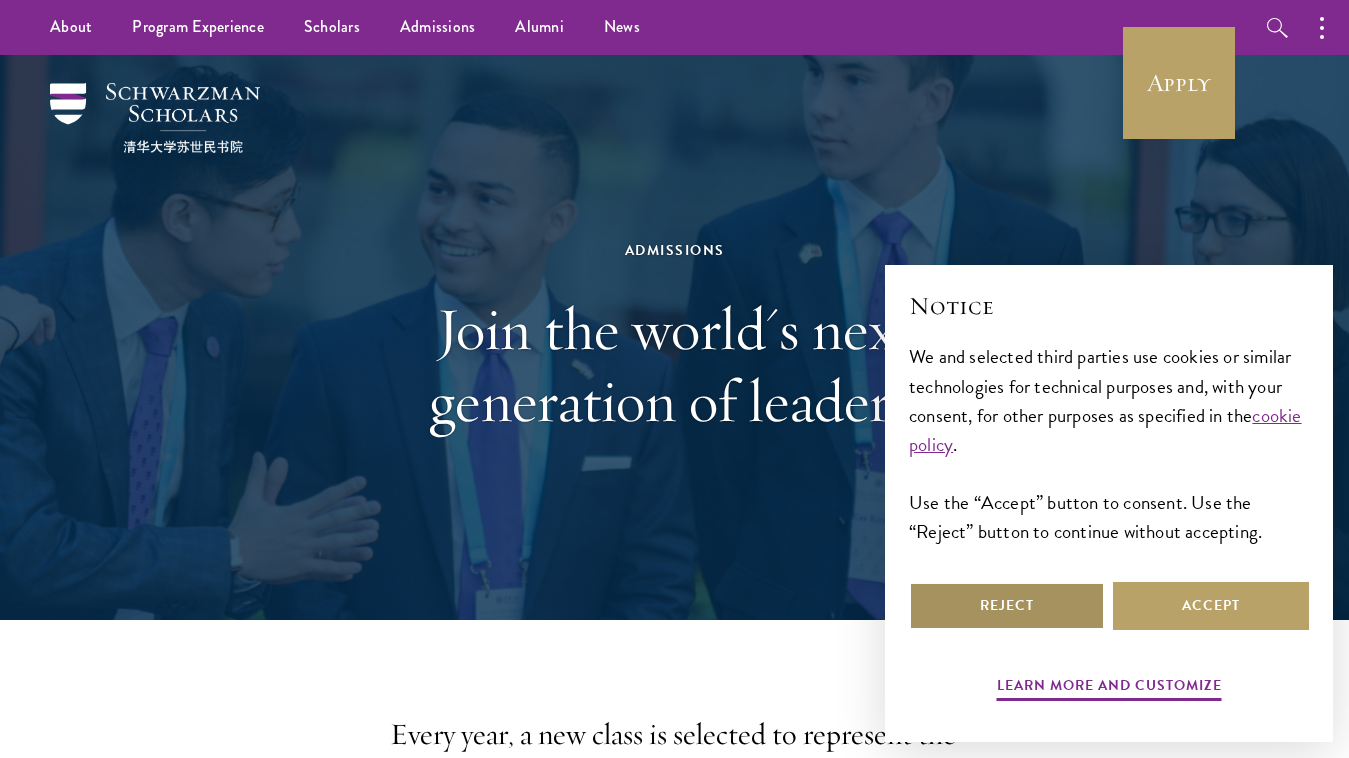 scroll, scrollTop: 0, scrollLeft: 0, axis: both 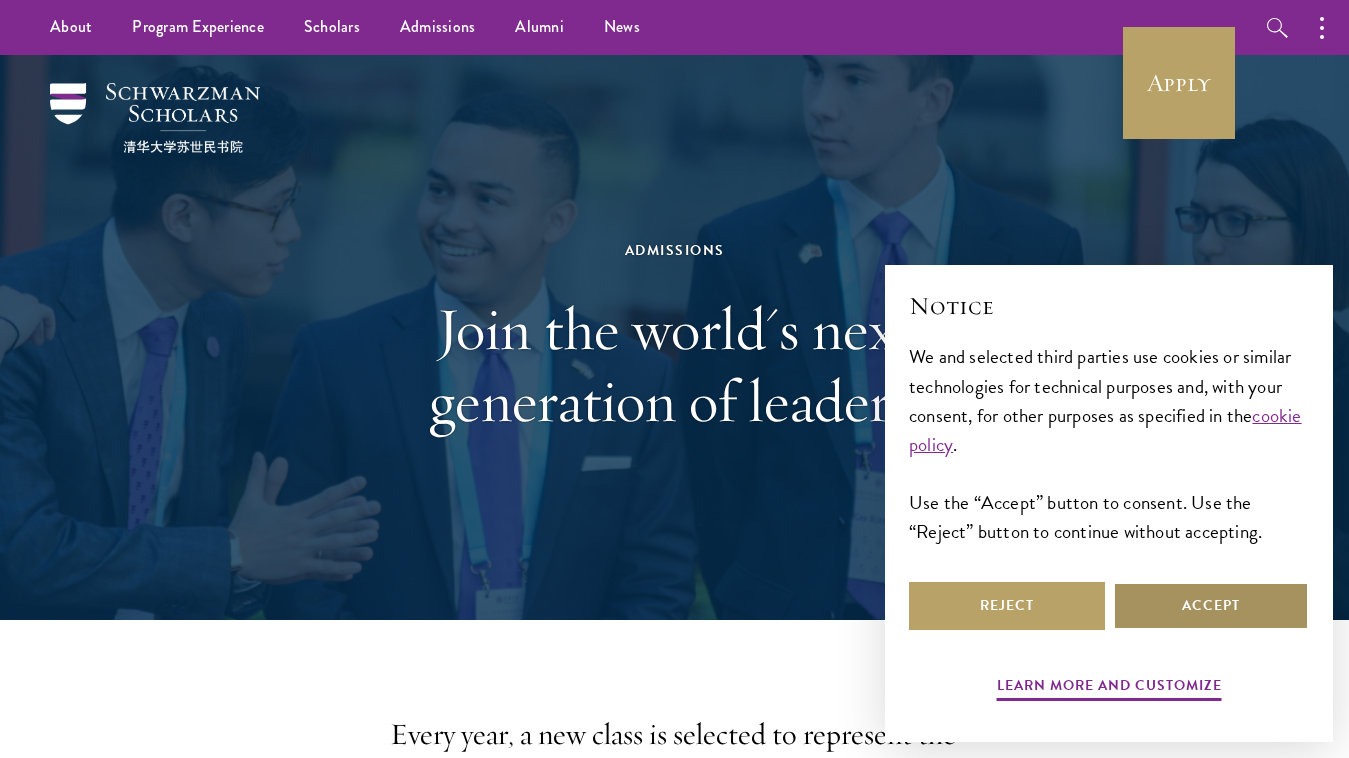 click on "Accept" at bounding box center (1211, 606) 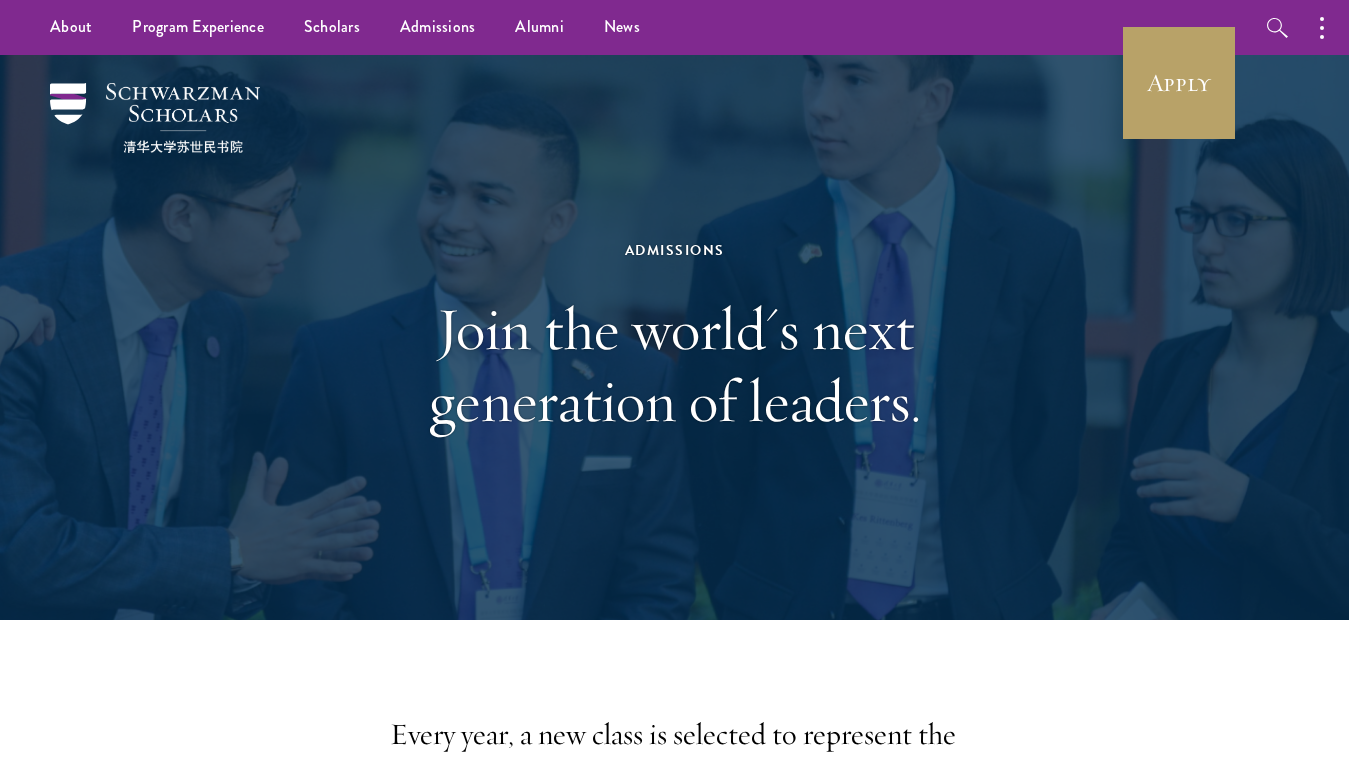 scroll, scrollTop: 0, scrollLeft: 0, axis: both 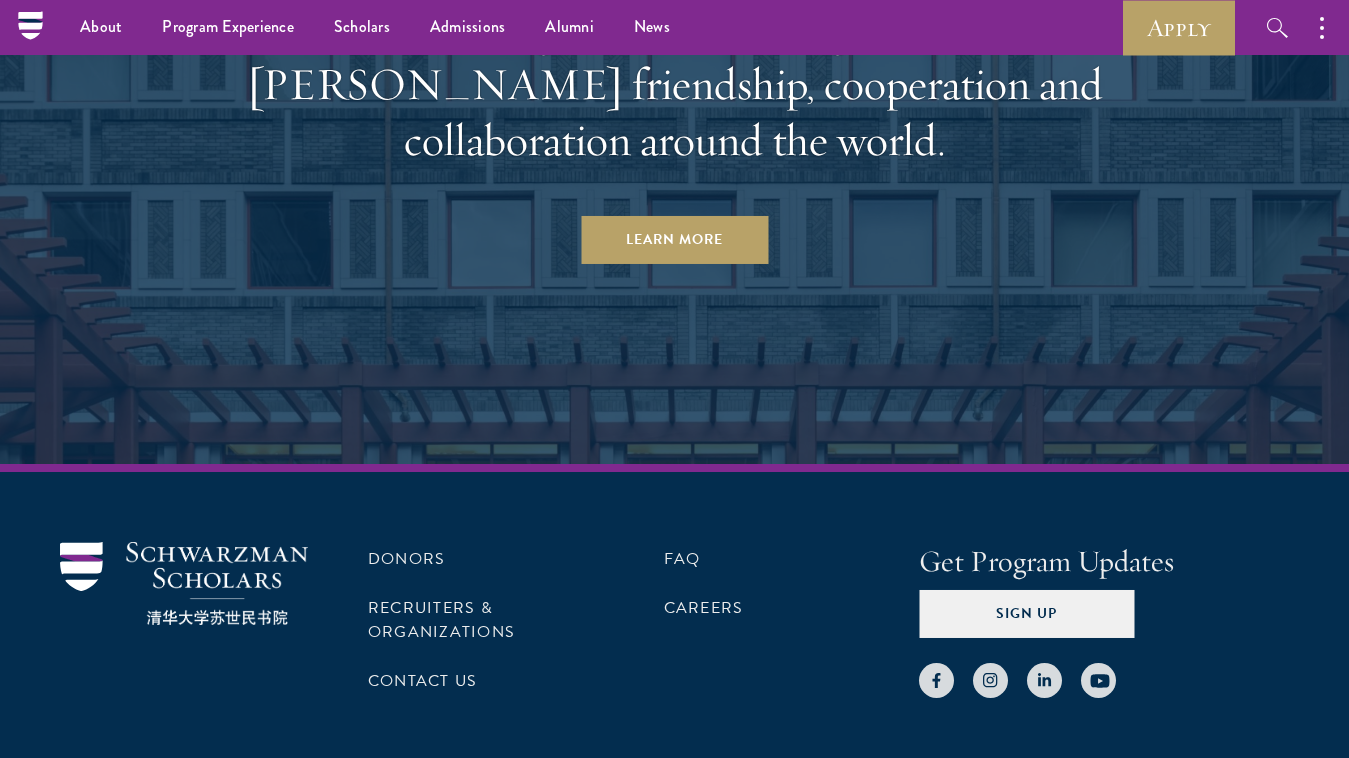 click at bounding box center [184, 583] 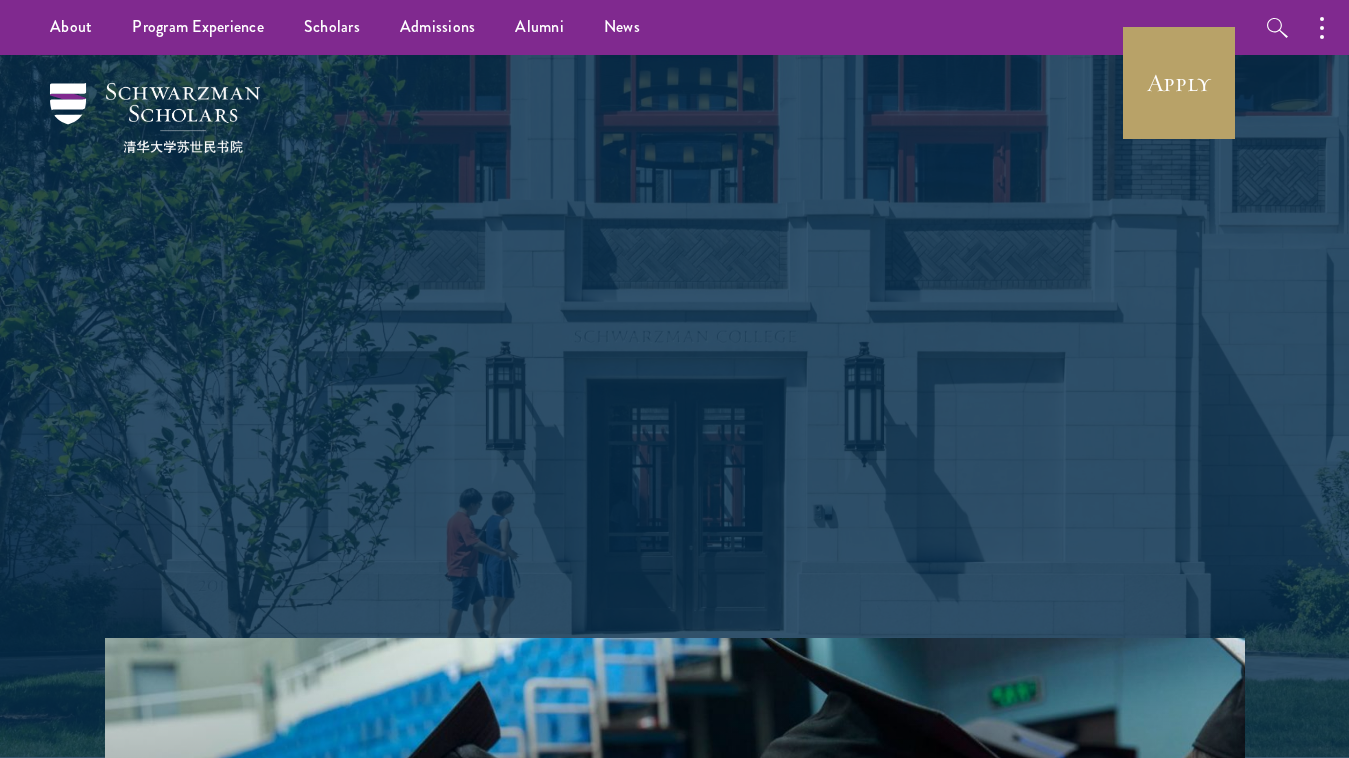 scroll, scrollTop: 0, scrollLeft: 0, axis: both 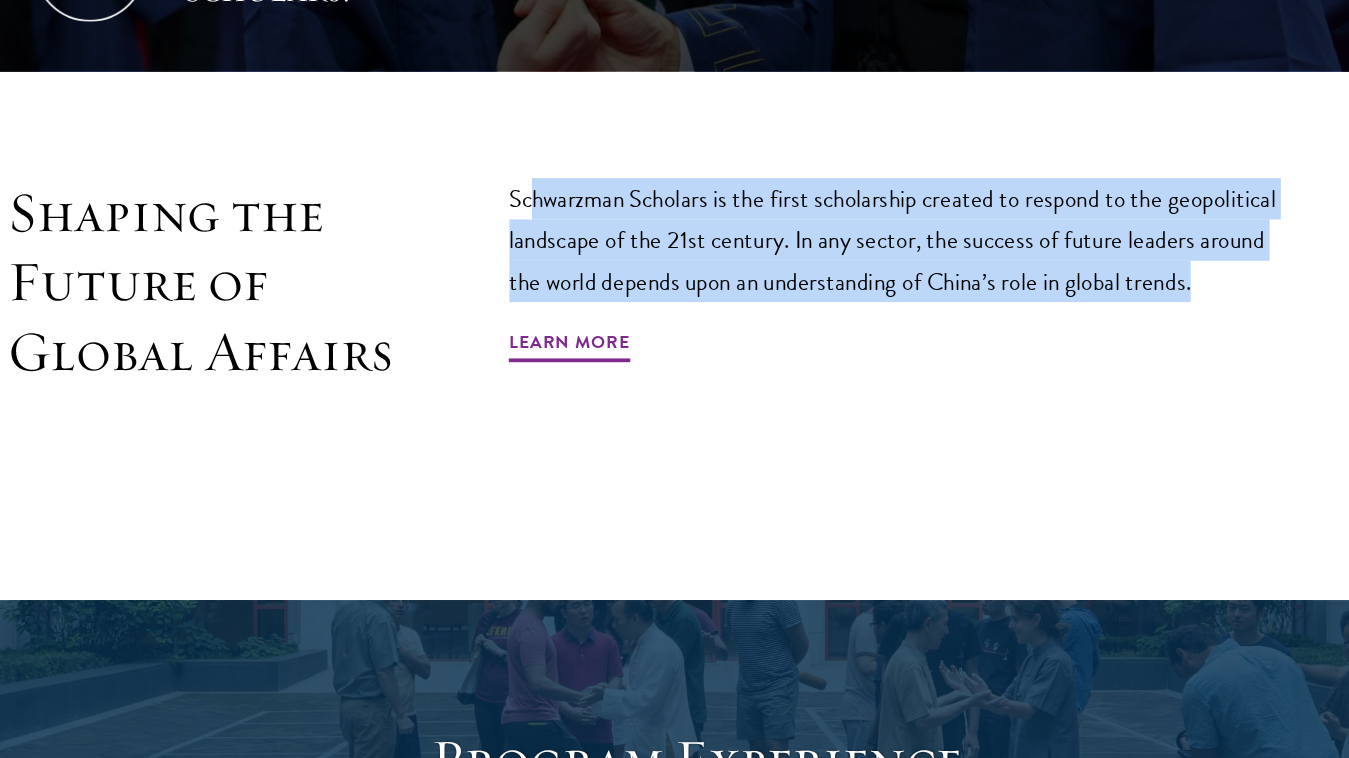 drag, startPoint x: 422, startPoint y: 150, endPoint x: 959, endPoint y: 226, distance: 542.3514 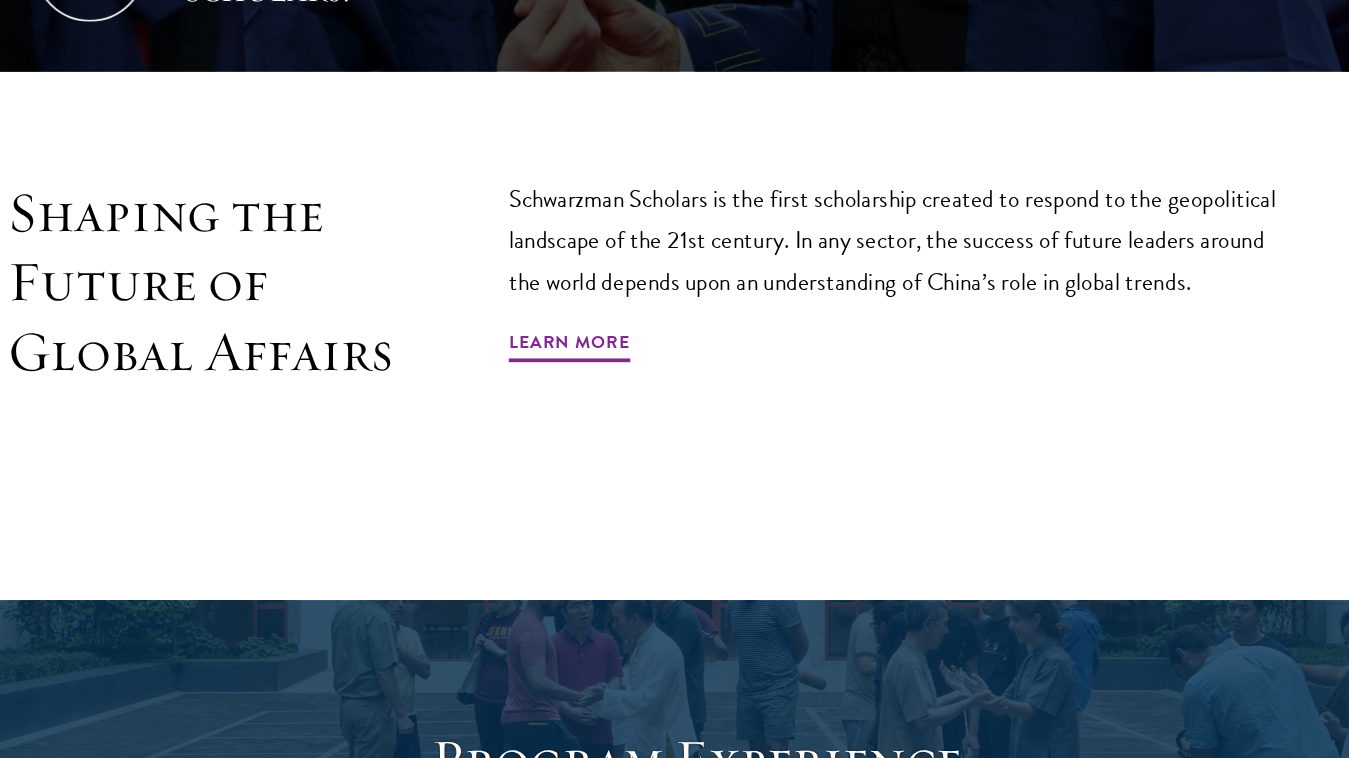 click on "Shape the future.
Schwarzman Scholars is a prestigious one-year, fully funded master’s program in global affairs at [GEOGRAPHIC_DATA], one of the world's top universities. Designed to build a global community of future leaders, this program offers an immersive learning experience dedicated to leadership development.
Why Choose Schwarzman Scholars?
Shaping the Future of Global Affairs
Schwarzman Scholars is the first scholarship created to respond to the geopolitical landscape of the 21st century. In any sector, the success of future leaders around the world depends upon an understanding of China’s role in global trends.
Learn More
Program Experience
The Schwarzman Scholars experience is anchored in a rigorous and immersive Master of Global Affairs degree program at [GEOGRAPHIC_DATA] in [GEOGRAPHIC_DATA].
Learn More" at bounding box center (674, 2048) 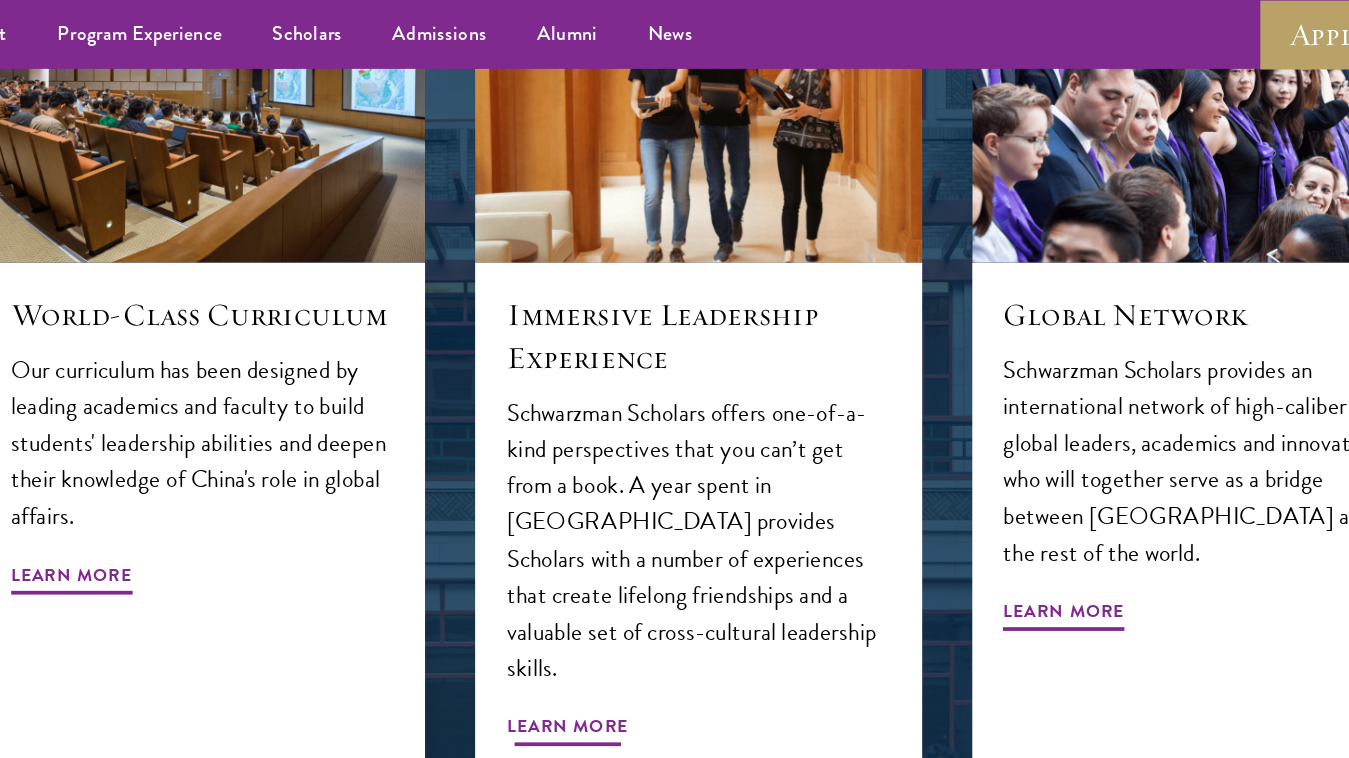 scroll, scrollTop: 1800, scrollLeft: 0, axis: vertical 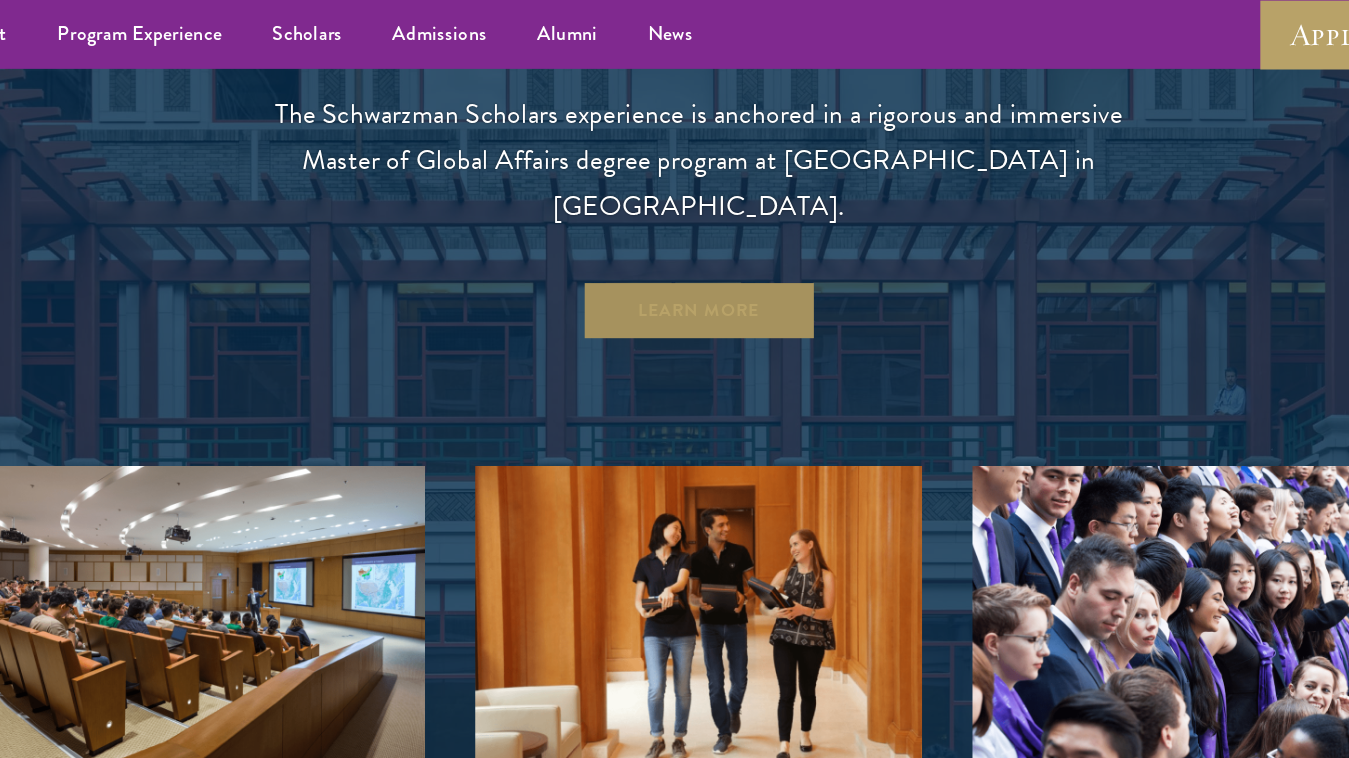 click on "Learn More" at bounding box center (674, 248) 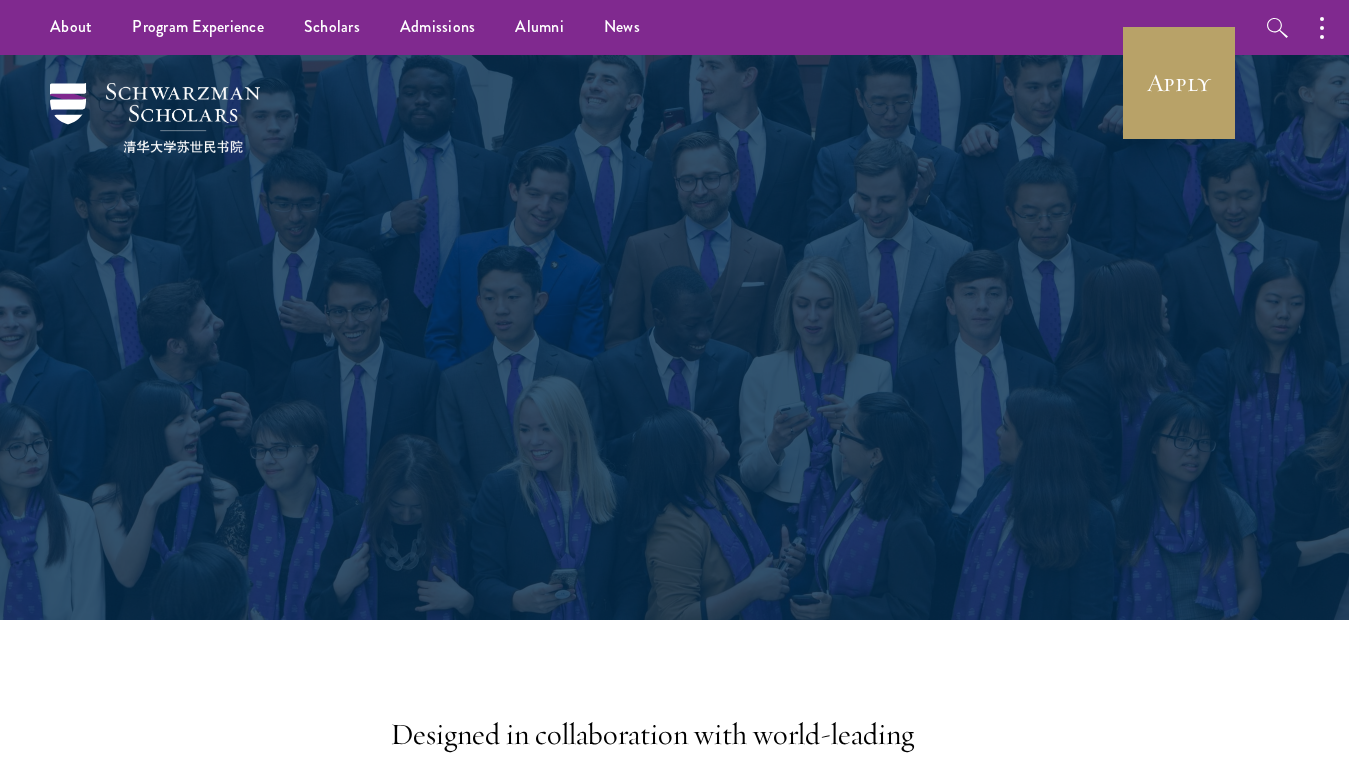 scroll, scrollTop: 0, scrollLeft: 0, axis: both 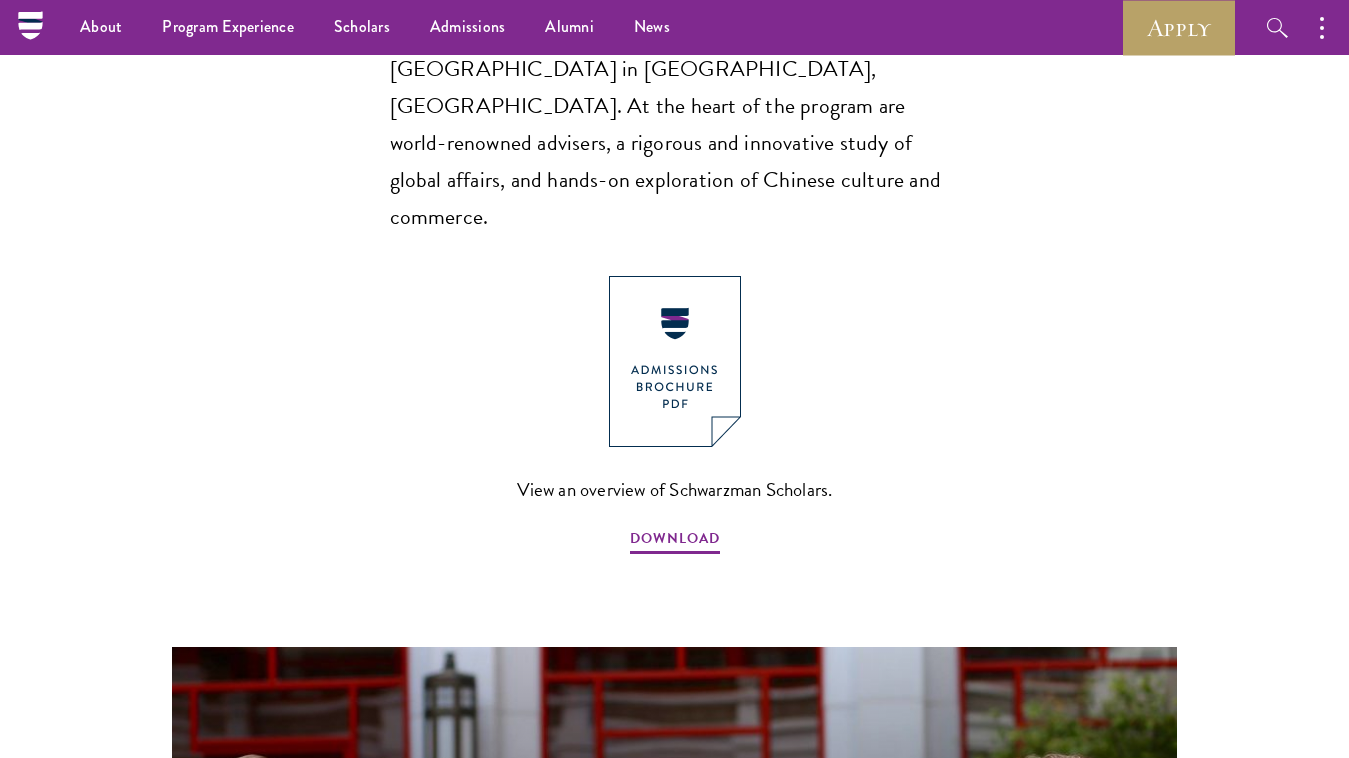 click at bounding box center [675, 361] 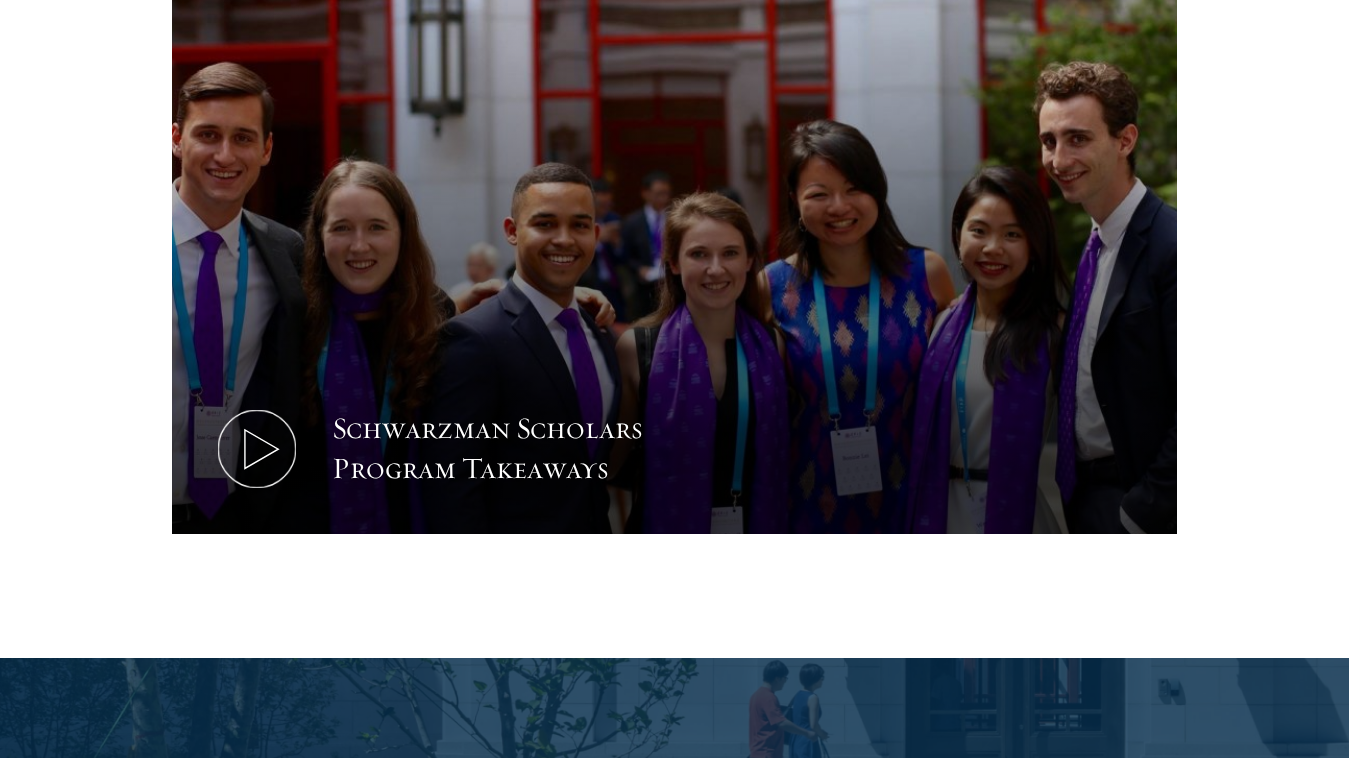 scroll, scrollTop: 2104, scrollLeft: 0, axis: vertical 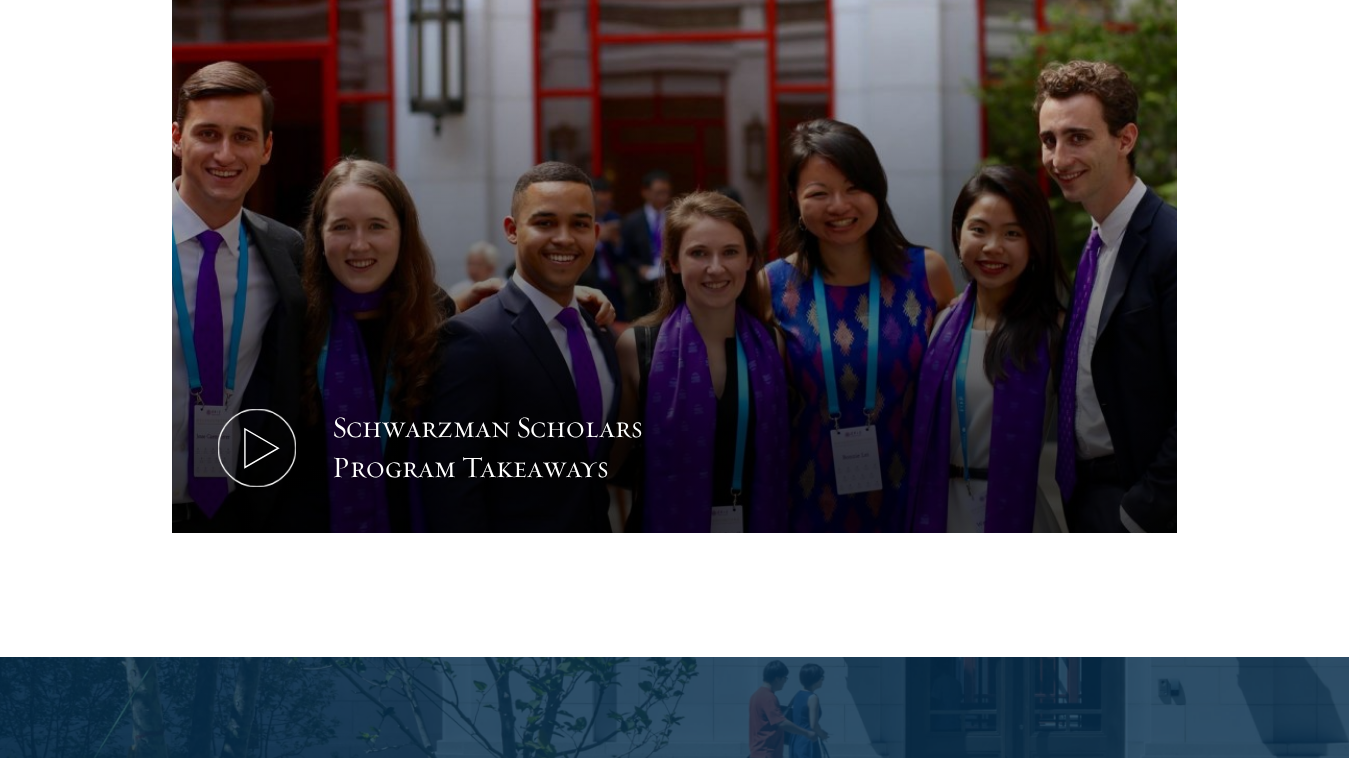 click 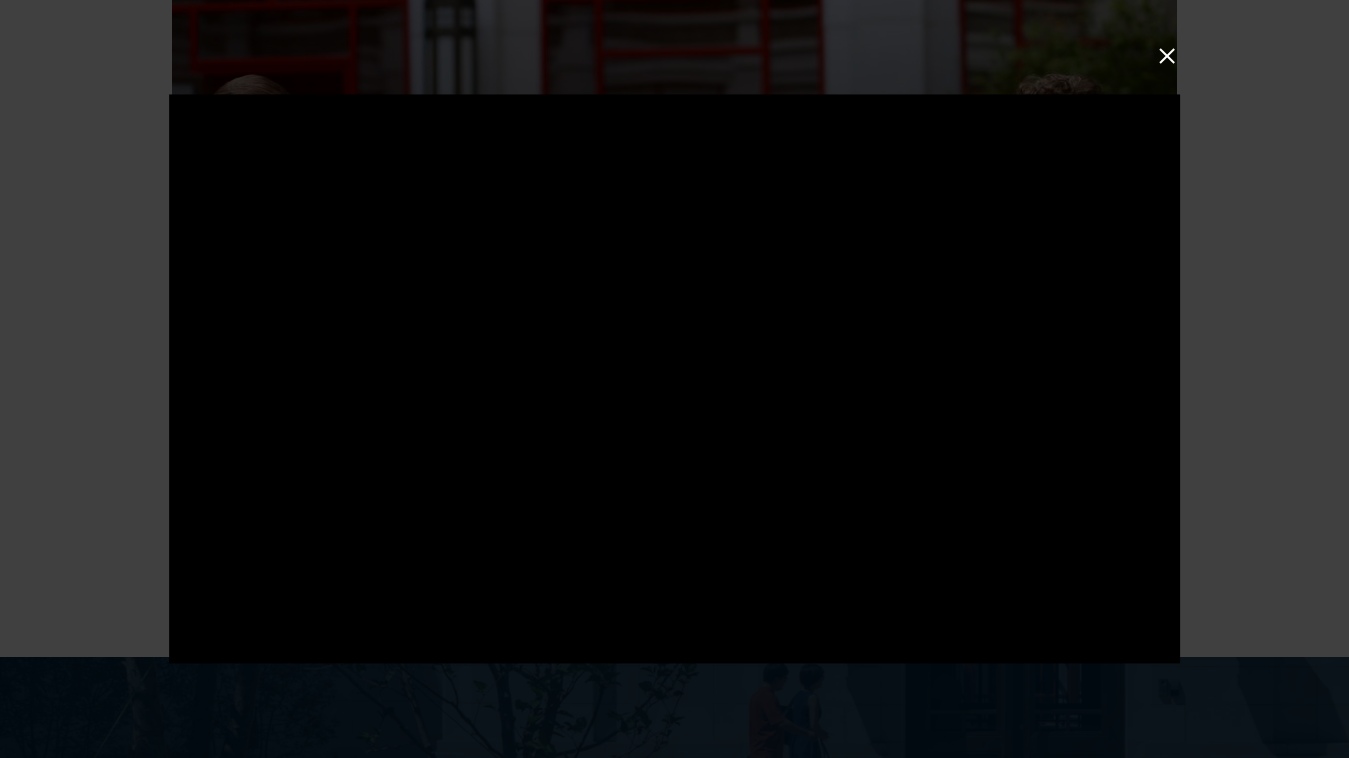 click at bounding box center [1167, 56] 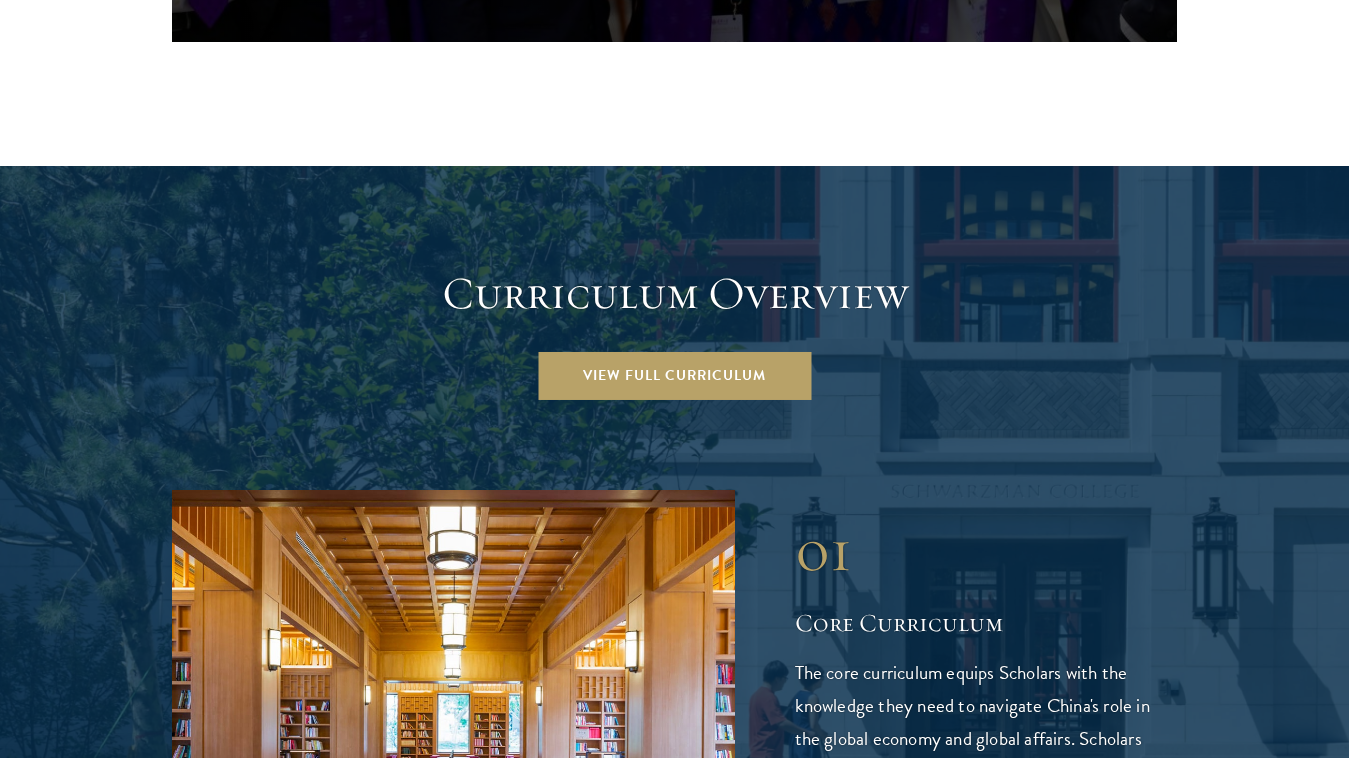 scroll, scrollTop: 2701, scrollLeft: 0, axis: vertical 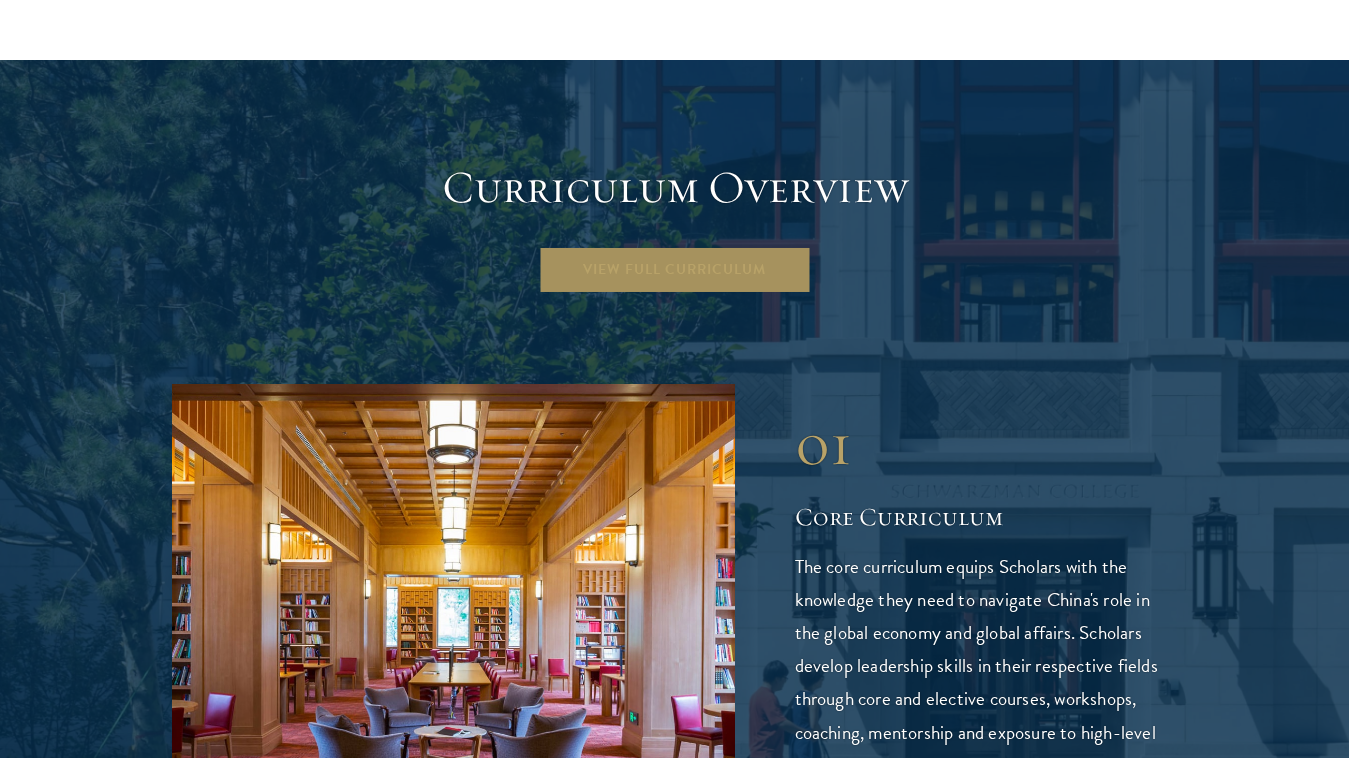 click on "View Full Curriculum" at bounding box center [674, 270] 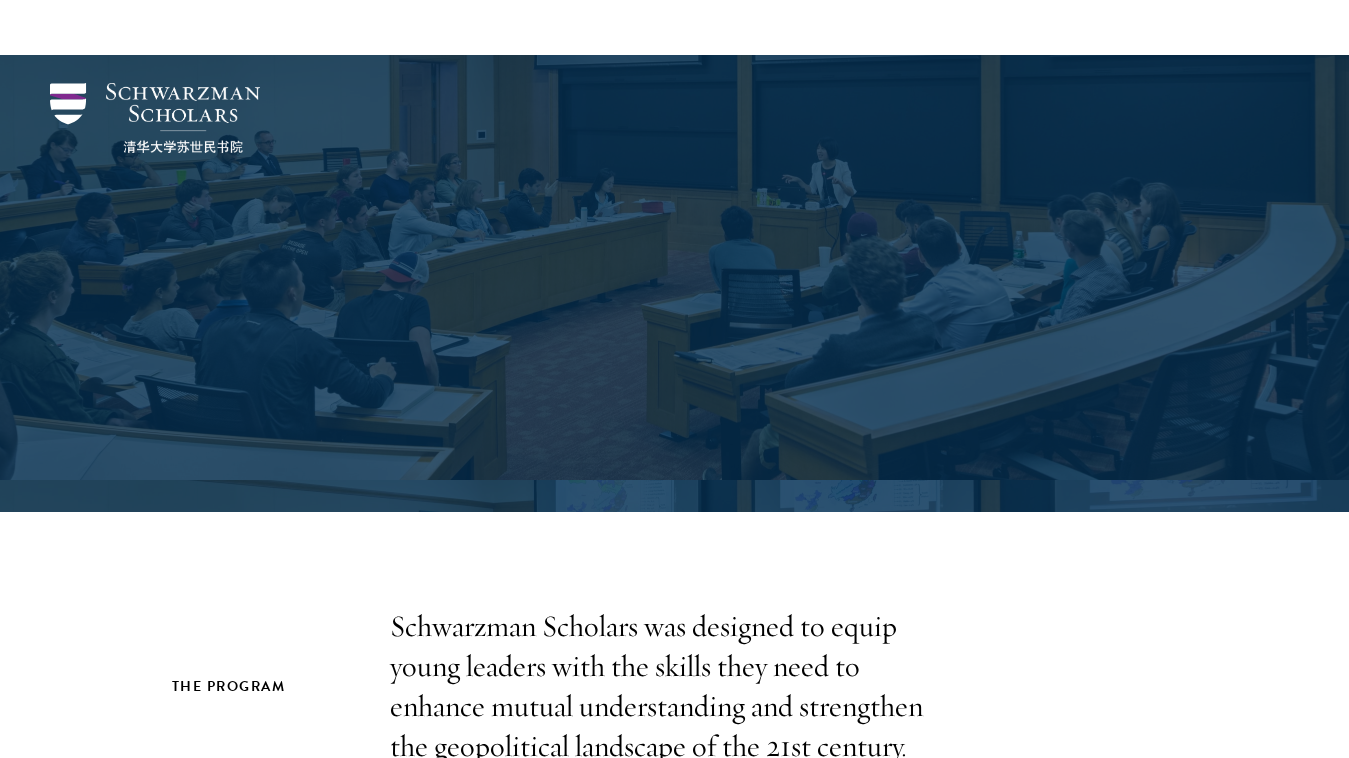 scroll, scrollTop: 151, scrollLeft: 0, axis: vertical 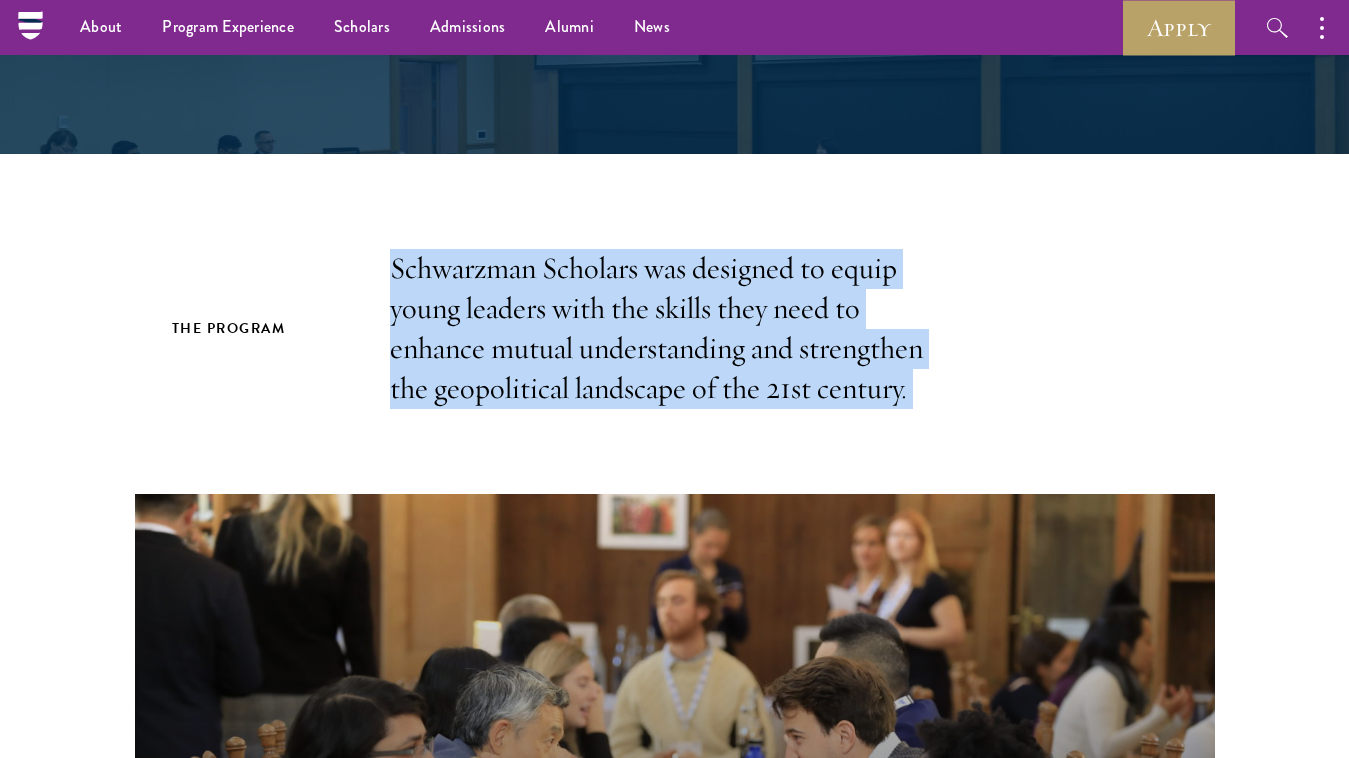 drag, startPoint x: 395, startPoint y: 269, endPoint x: 964, endPoint y: 423, distance: 589.4718 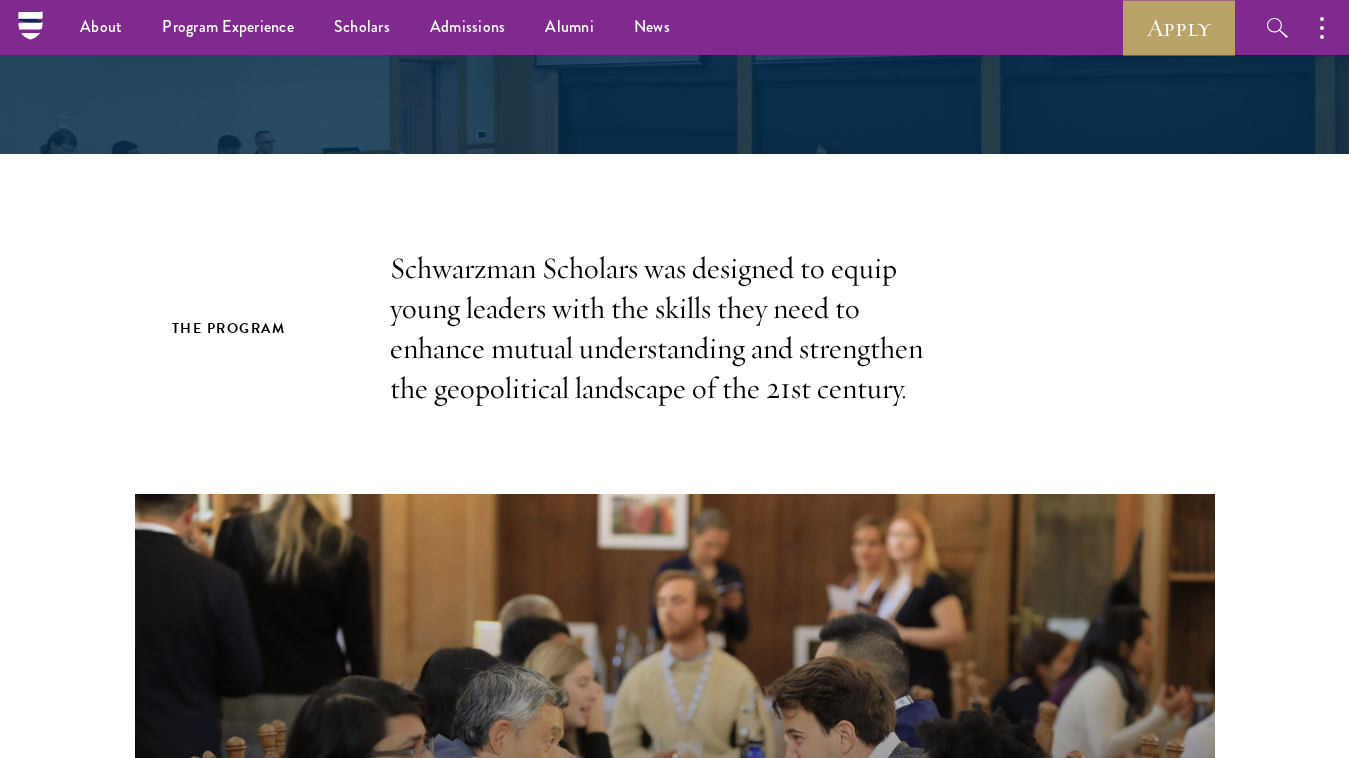 click on "The Program
Schwarzman Scholars was designed to equip young leaders with the skills they need to enhance mutual understanding and strengthen the geopolitical landscape of the 21st century.
Curriculum" at bounding box center (674, 737) 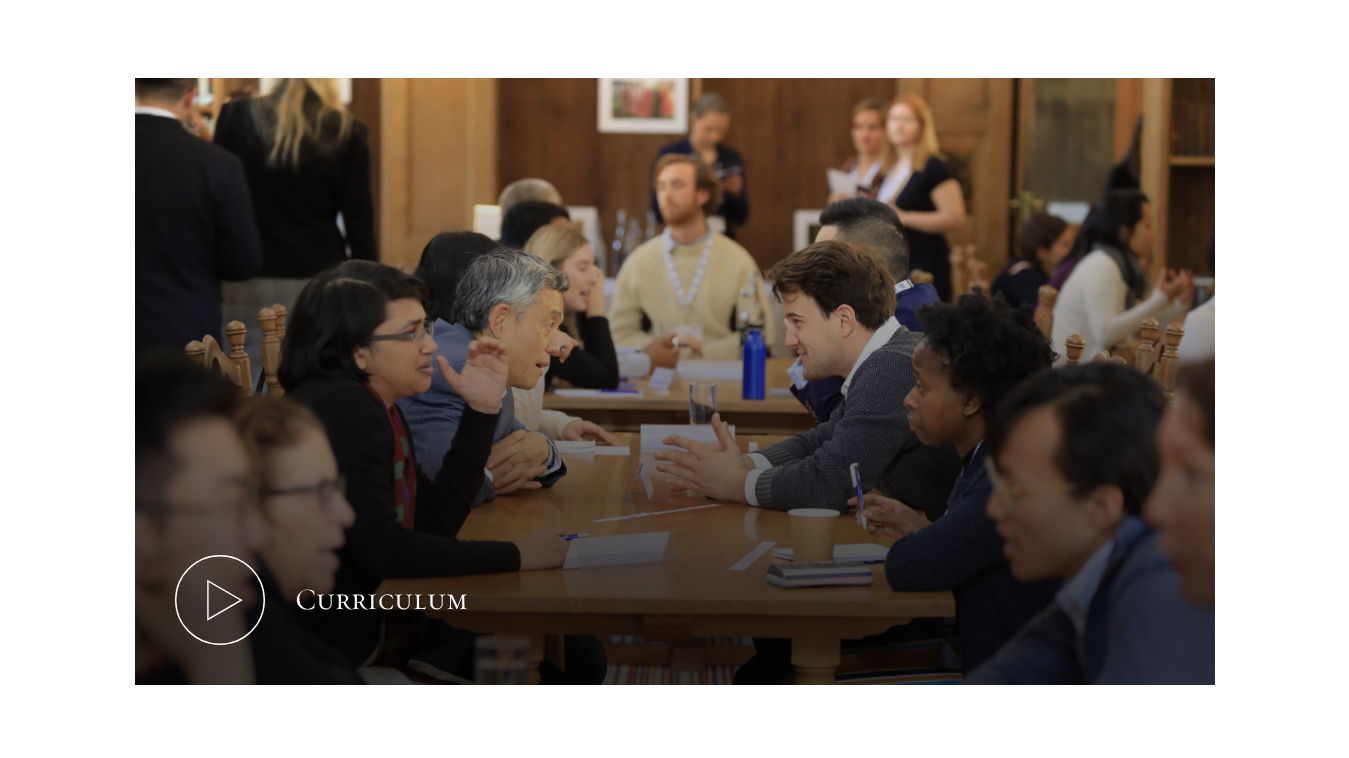 scroll, scrollTop: 937, scrollLeft: 0, axis: vertical 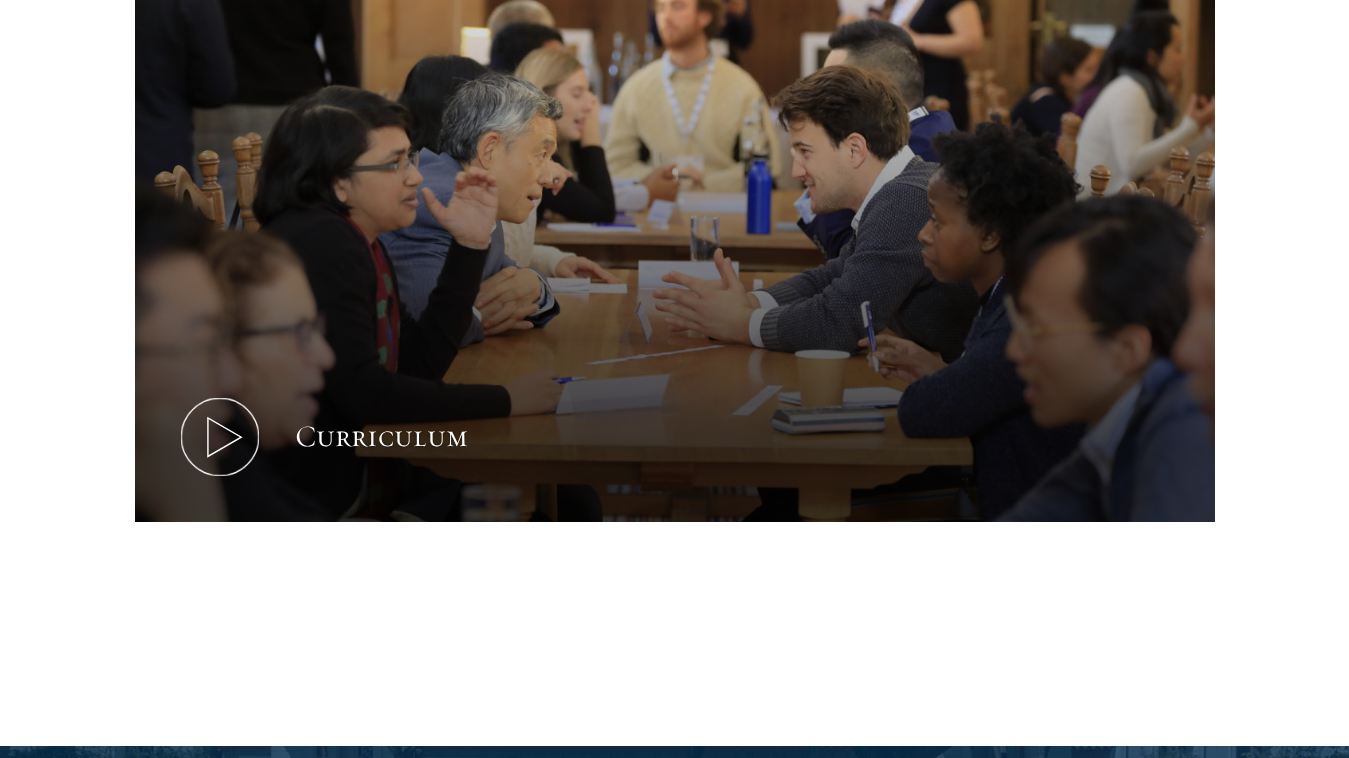 click 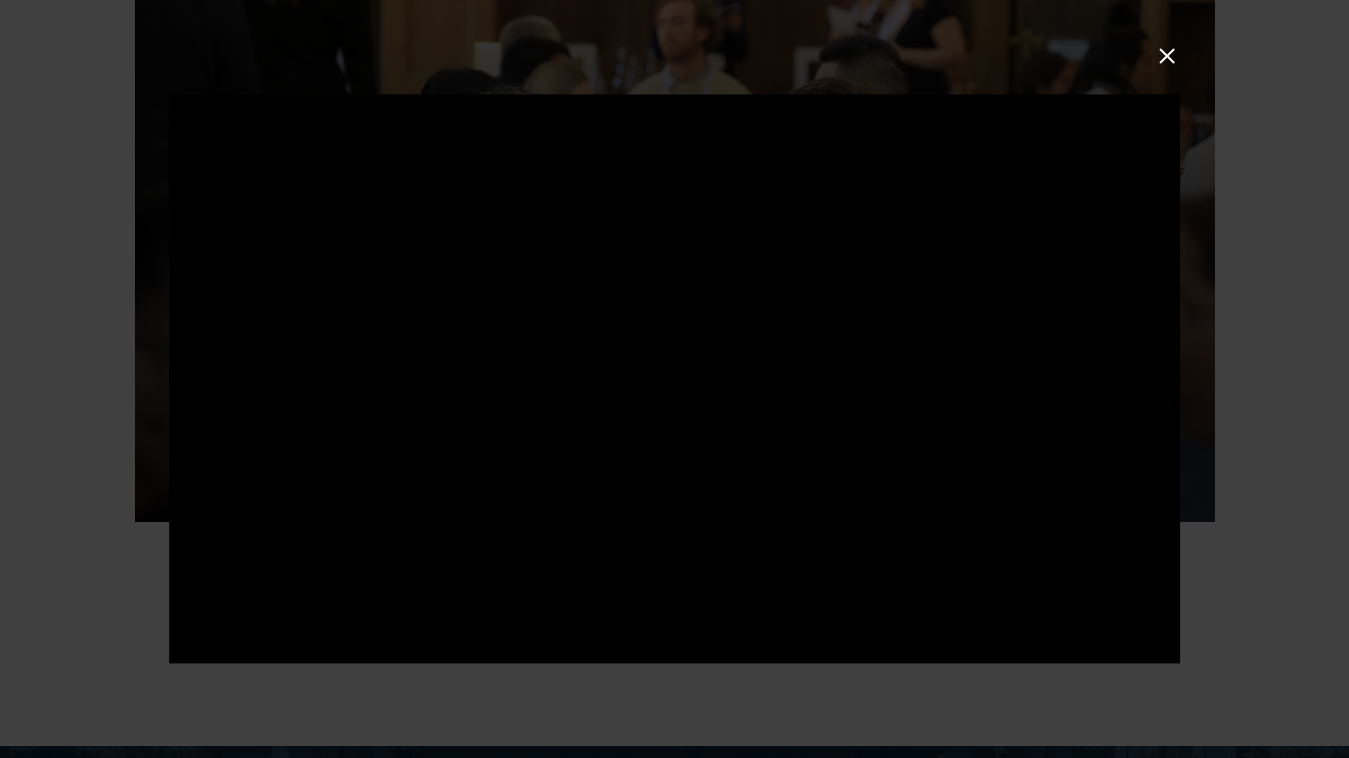 click at bounding box center [1167, 56] 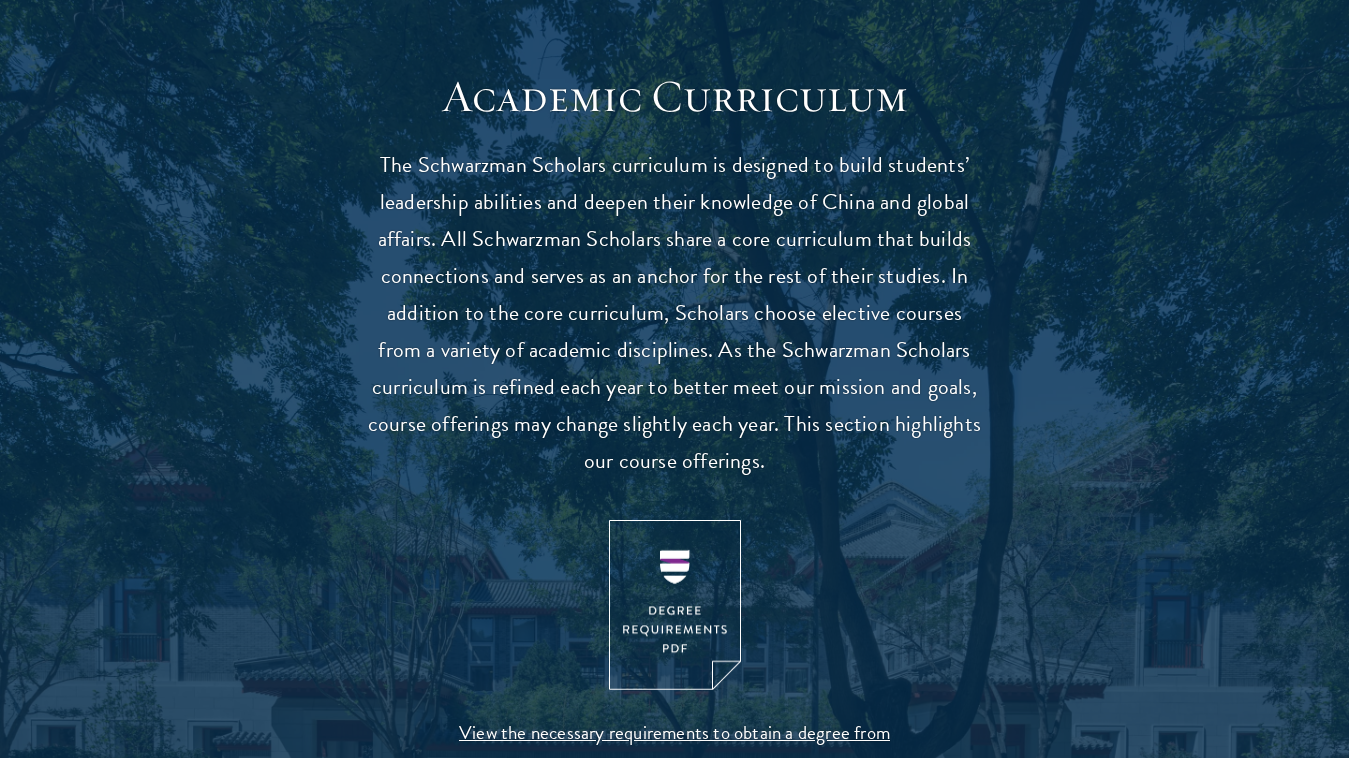 scroll, scrollTop: 1743, scrollLeft: 0, axis: vertical 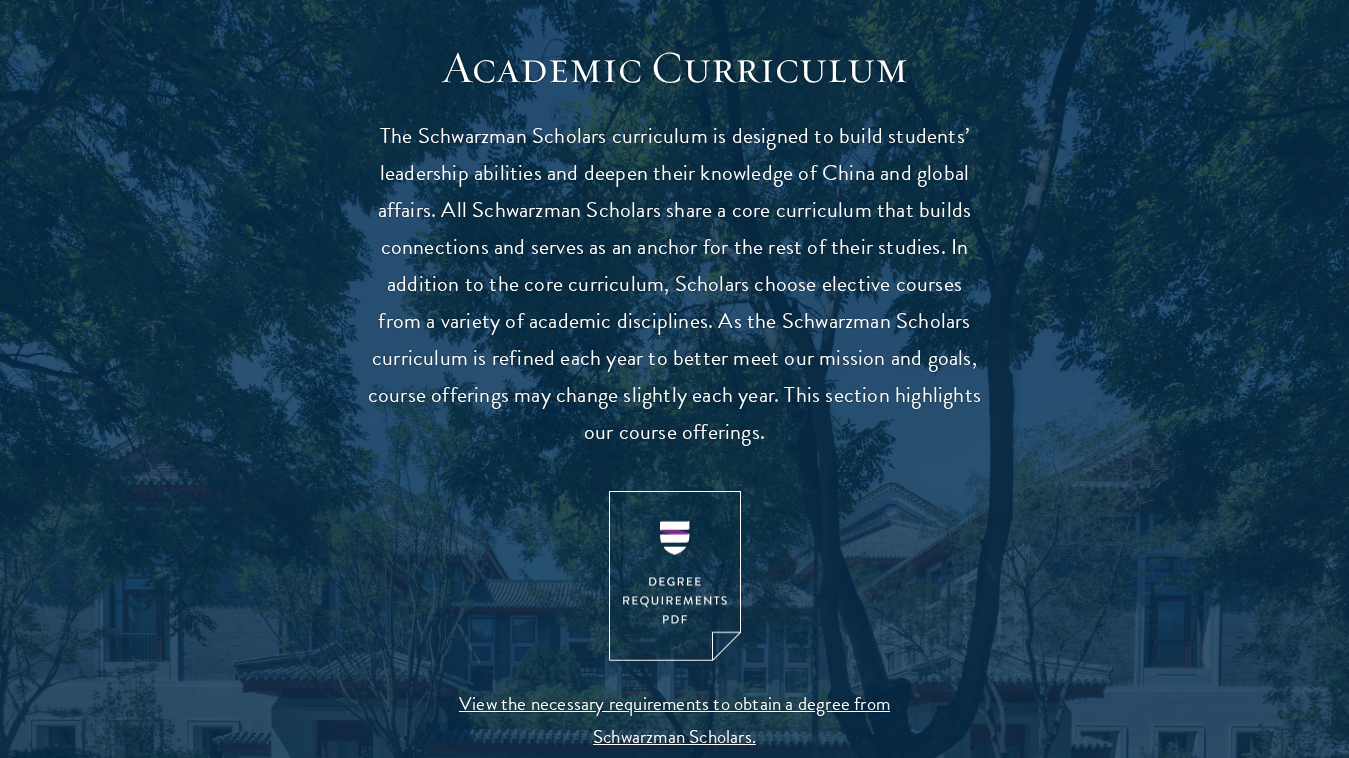 click at bounding box center [675, 576] 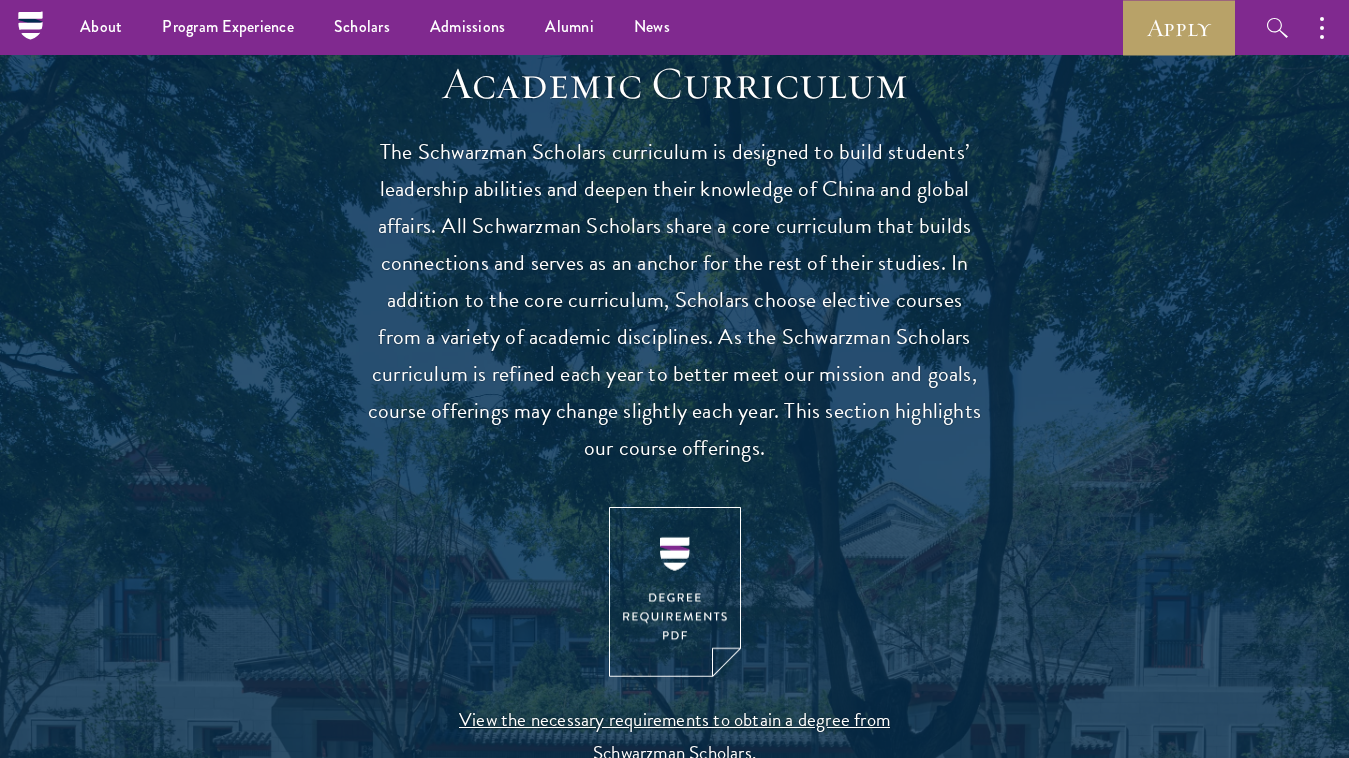 scroll, scrollTop: 1723, scrollLeft: 0, axis: vertical 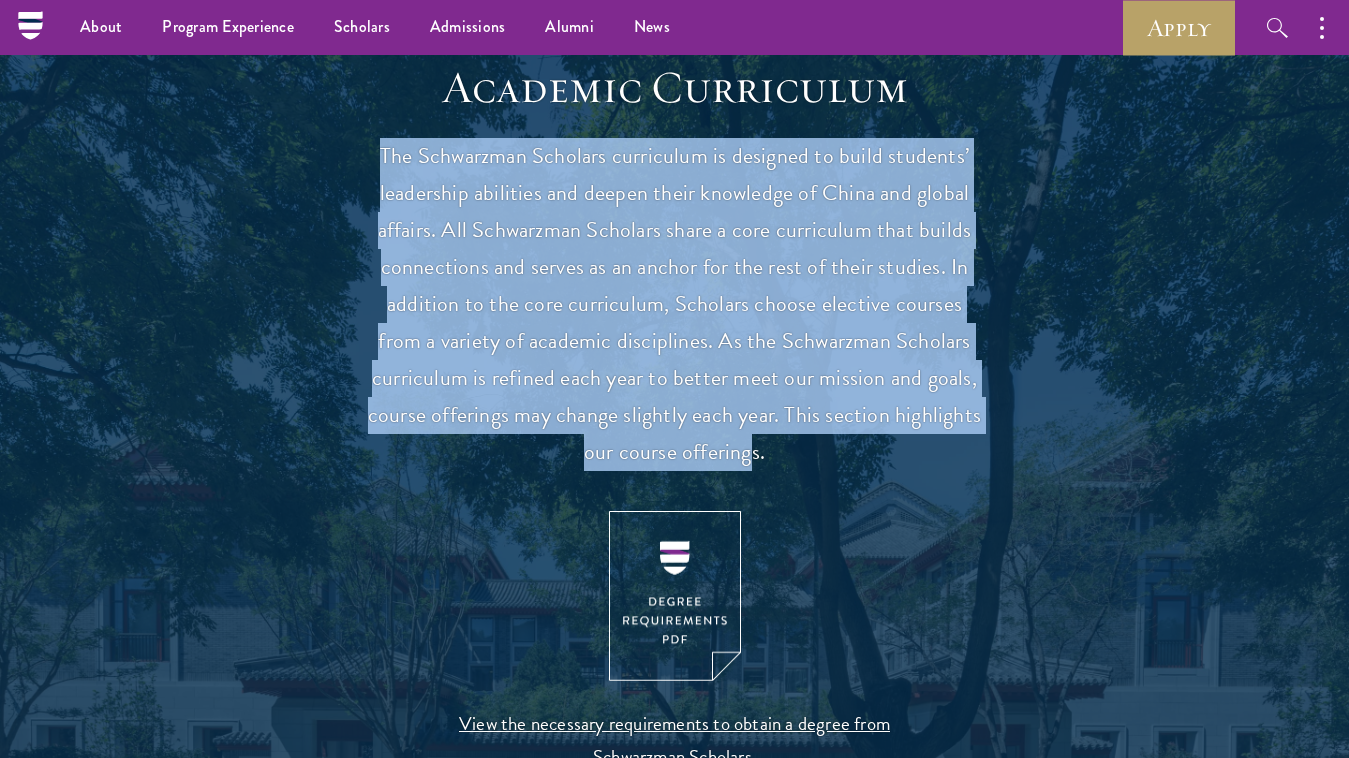 drag, startPoint x: 376, startPoint y: 147, endPoint x: 754, endPoint y: 449, distance: 483.82642 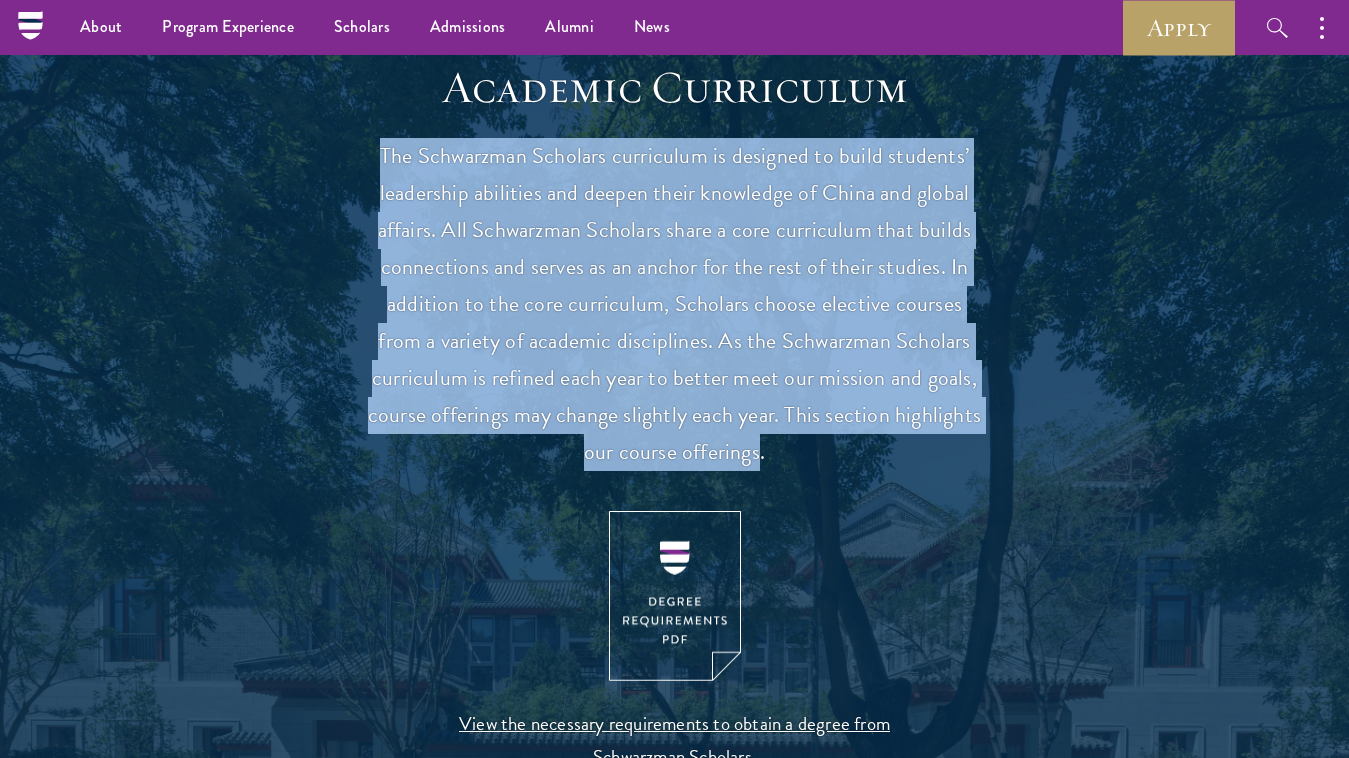 drag, startPoint x: 378, startPoint y: 151, endPoint x: 758, endPoint y: 449, distance: 482.912 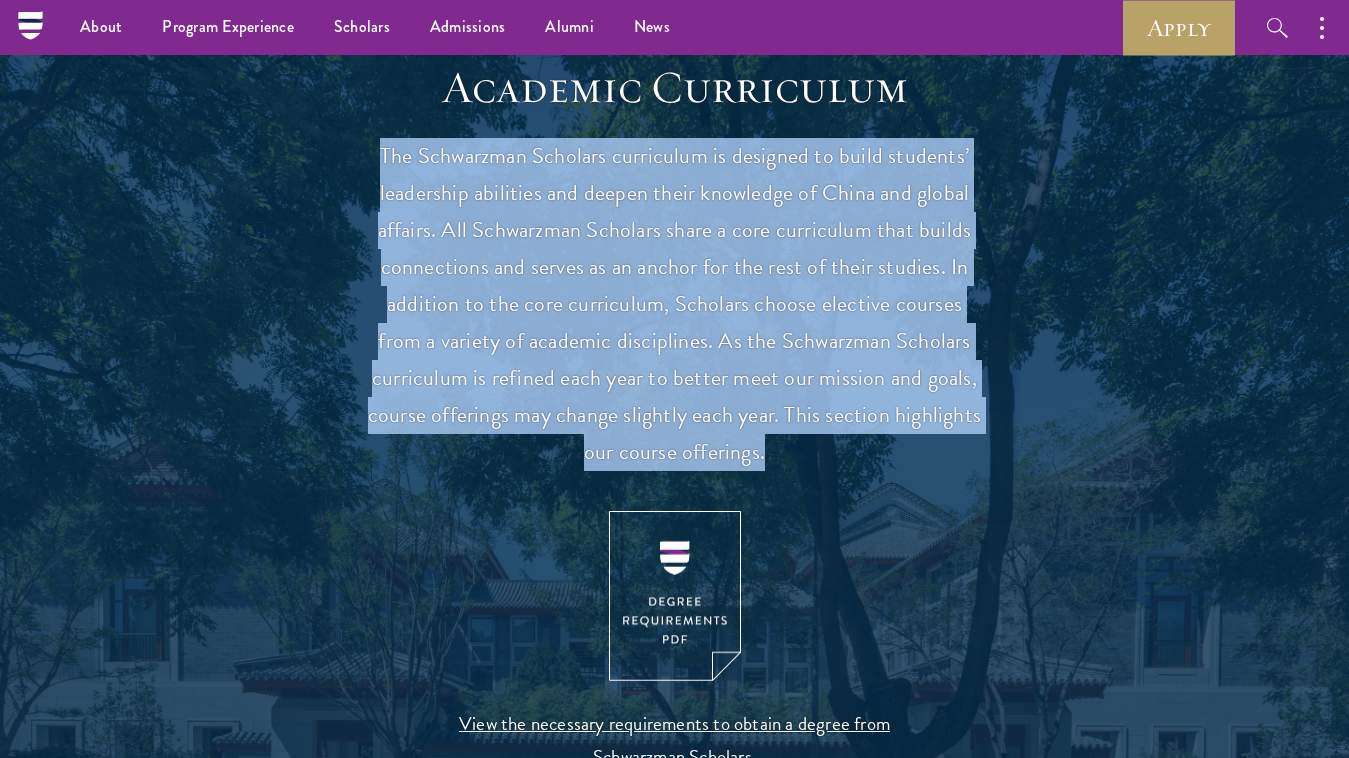 drag, startPoint x: 382, startPoint y: 142, endPoint x: 772, endPoint y: 434, distance: 487.20016 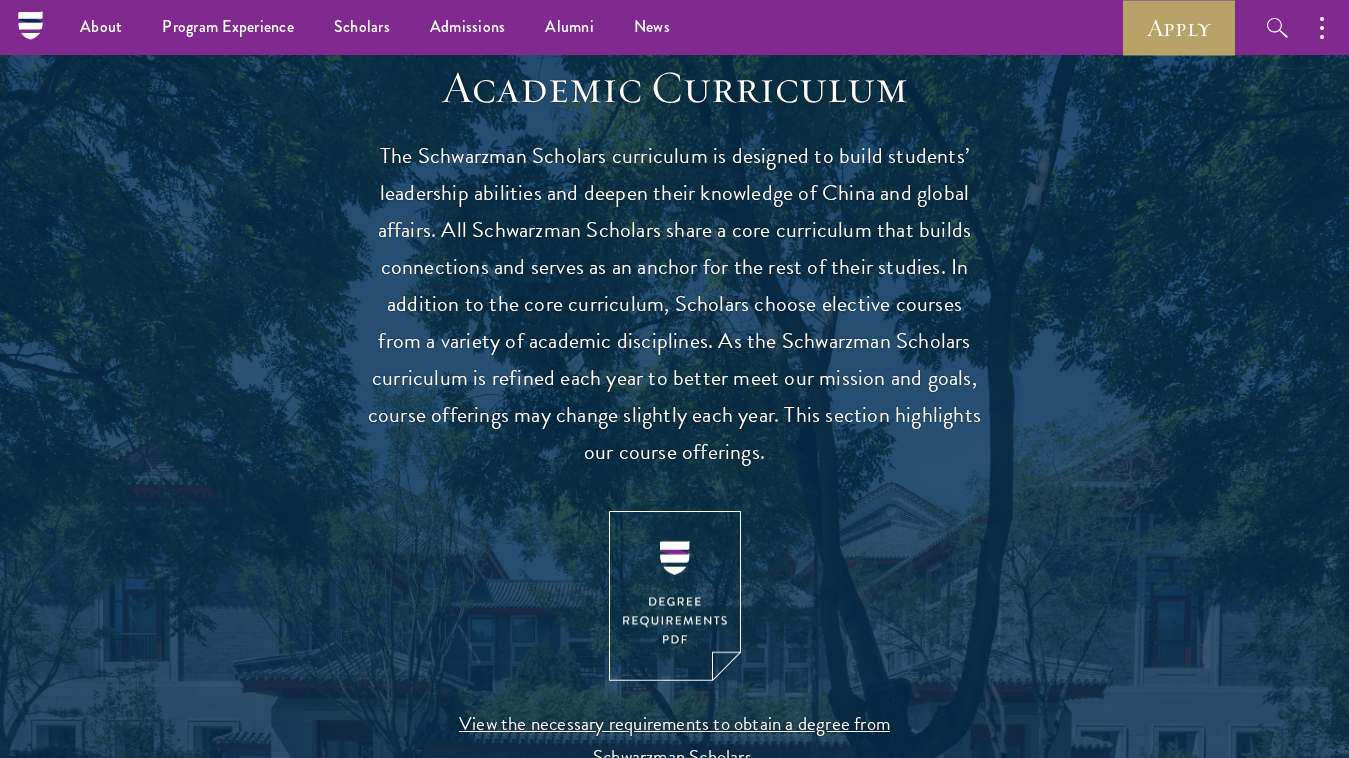 click on "The Schwarzman Scholars curriculum is designed to build students’ leadership abilities and deepen their knowledge of China and global affairs. All Schwarzman Scholars share a core curriculum that builds connections and serves as an anchor for the rest of their studies. In addition to the core curriculum, Scholars choose elective courses from a variety of academic disciplines. As the Schwarzman Scholars curriculum is refined each year to better meet our mission and goals, course offerings may change slightly each year. This section highlights our course offerings." at bounding box center (675, 304) 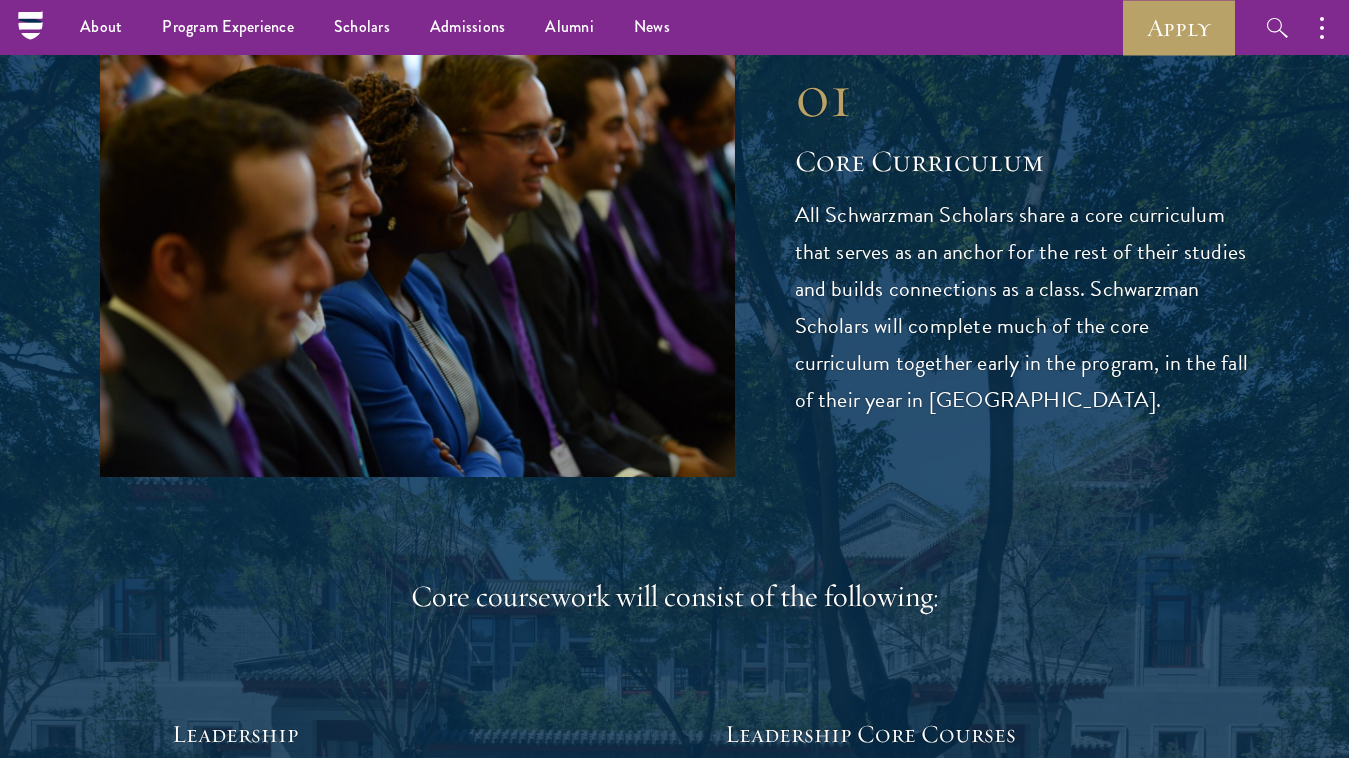scroll, scrollTop: 2646, scrollLeft: 0, axis: vertical 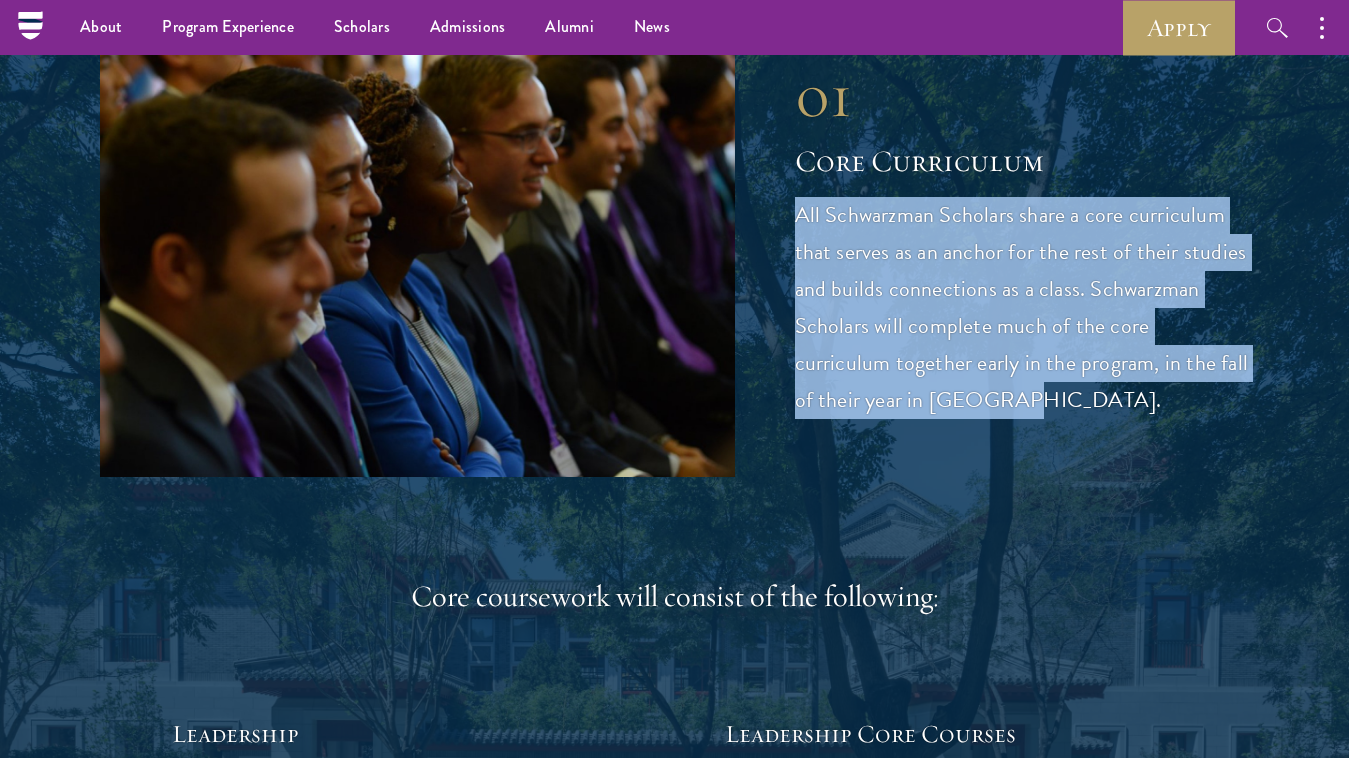 drag, startPoint x: 800, startPoint y: 204, endPoint x: 925, endPoint y: 399, distance: 231.6247 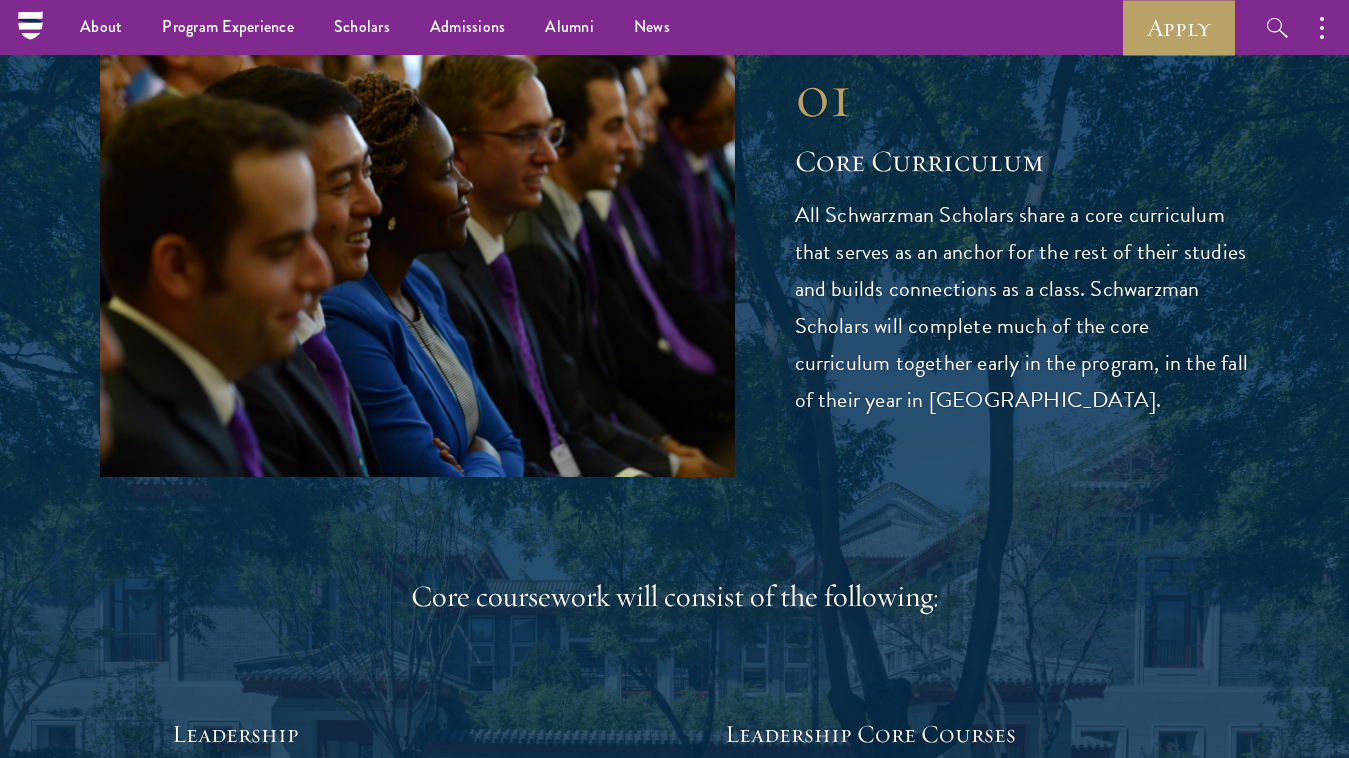 click on "01
Core Curriculum
01
Core Curriculum
All Schwarzman Scholars share a core curriculum that serves as an anchor for the rest of their studies and builds connections as a class. Schwarzman Scholars will complete much of the core curriculum together early in the program, in the fall of their year in Beijing.
Core coursework will consist of the following:
Leadership
Scholars will choose between an offering of leadership courses, which have been designed to analyze leadership characteristics from interdisciplinary perspectives and multiple cultural and professional settings. Scholars are required to take 4 credits from the “Leadership” course cluster, with at most two courses from the 1-credit, practitioner-led “Leadership in Practice” series." at bounding box center [674, 1319] 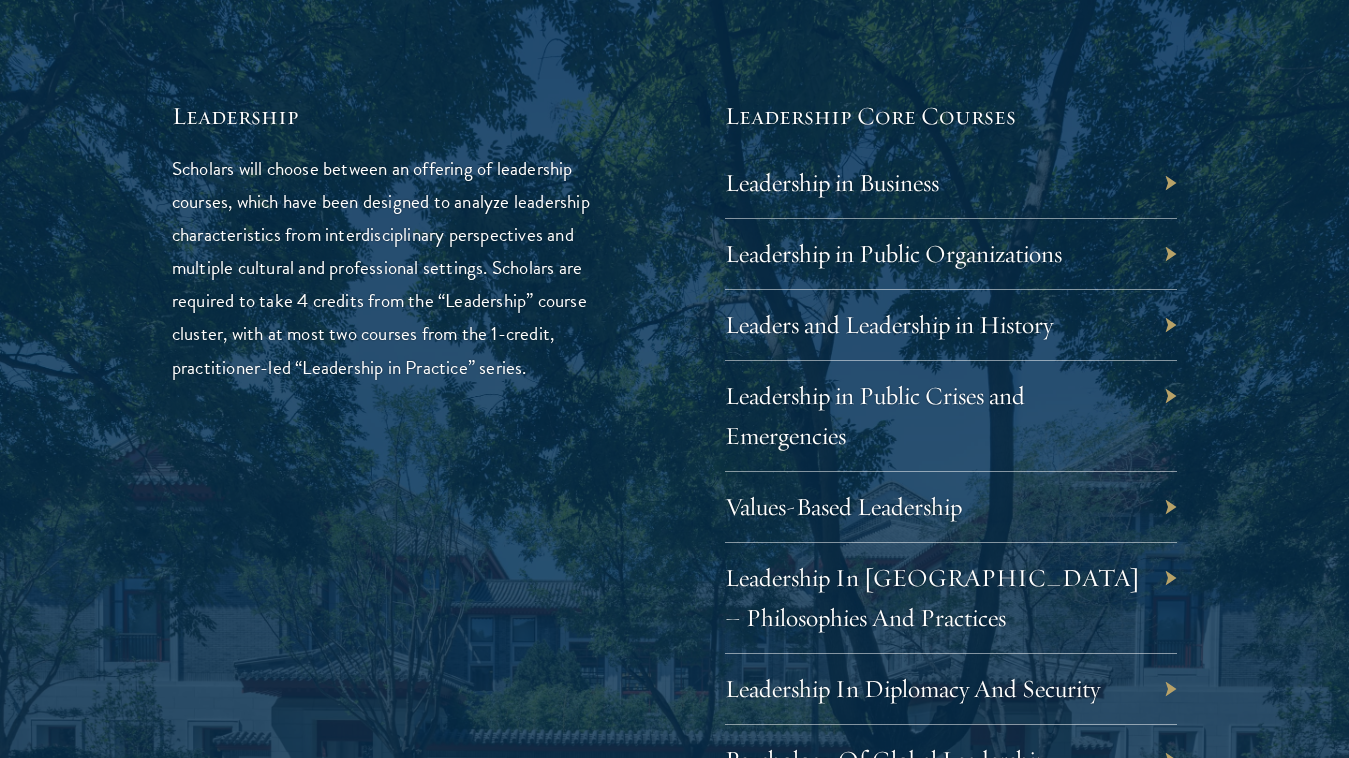 scroll, scrollTop: 3304, scrollLeft: 0, axis: vertical 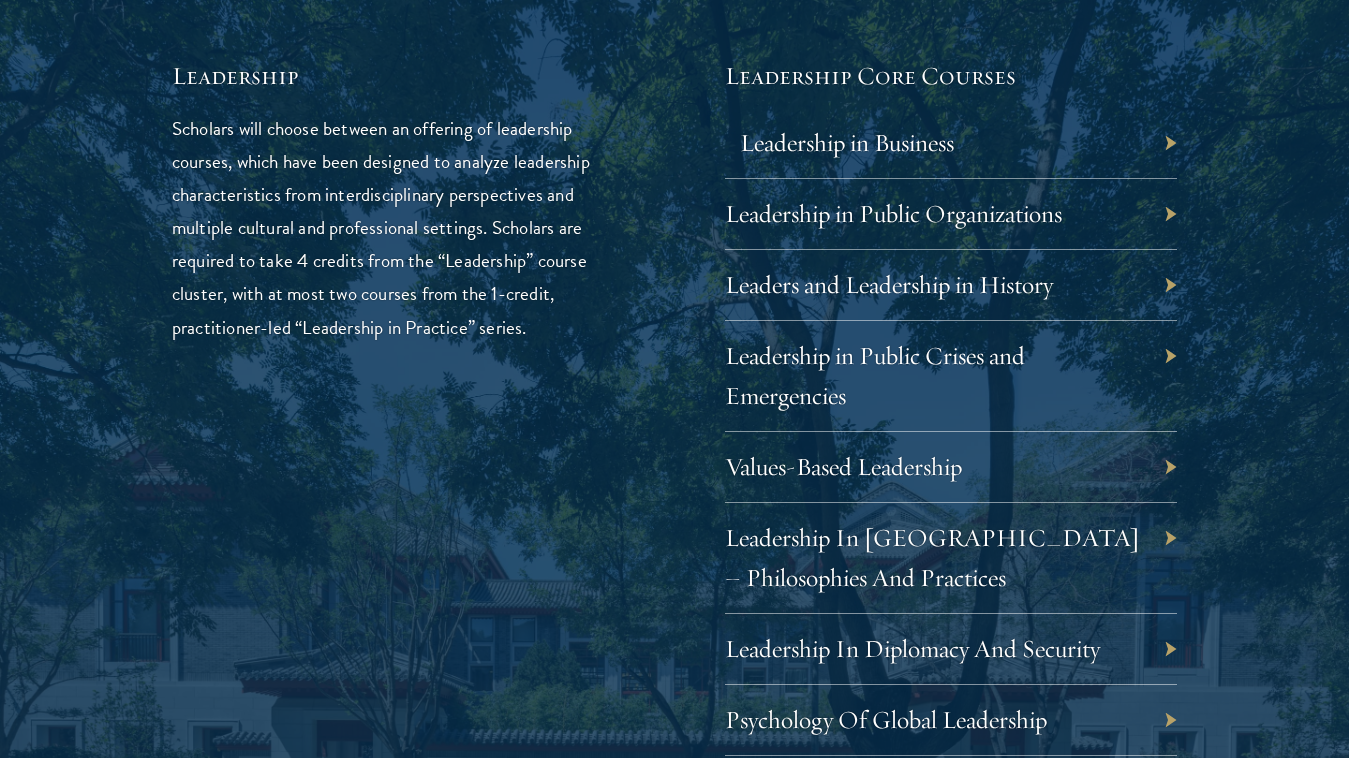 click on "Leadership in Business" at bounding box center (847, 142) 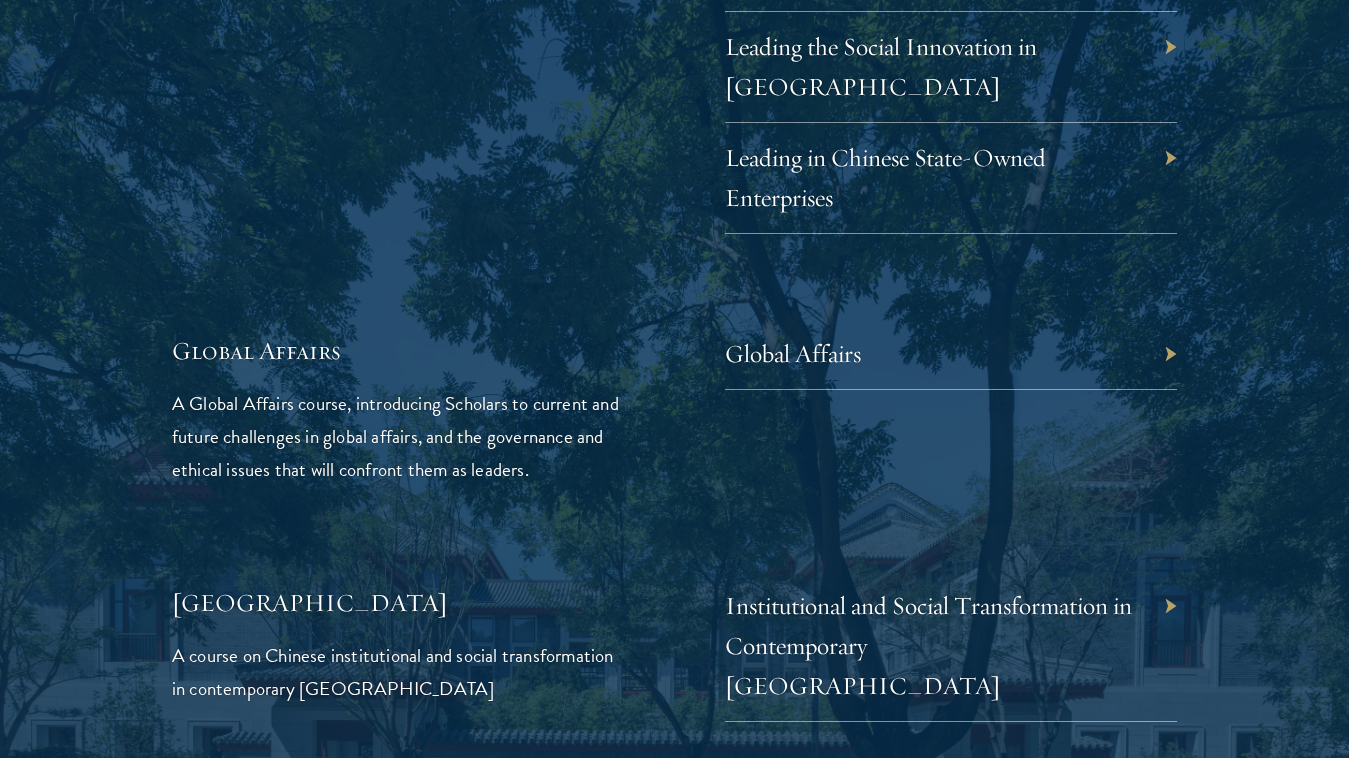 scroll, scrollTop: 4620, scrollLeft: 0, axis: vertical 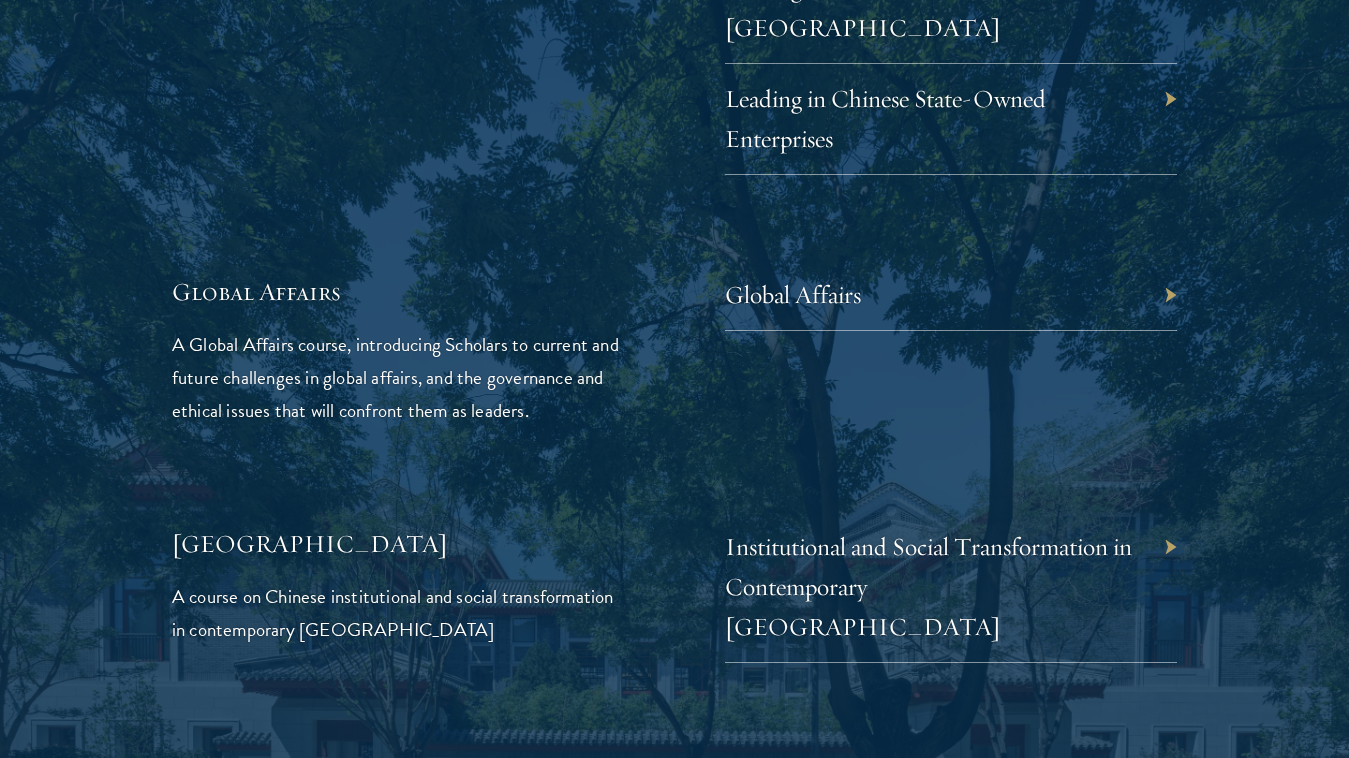 click on "Global Affairs" at bounding box center [951, 295] 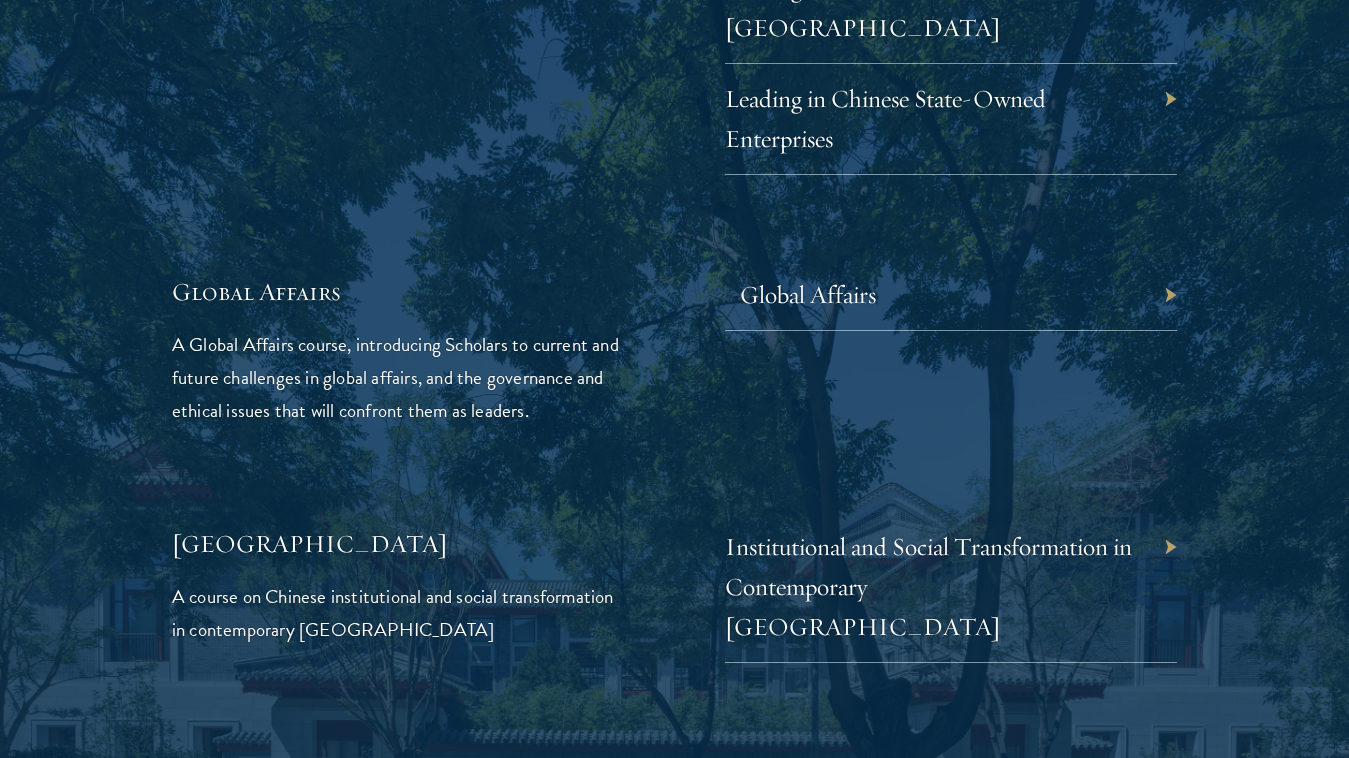 click on "Global Affairs" at bounding box center (808, 294) 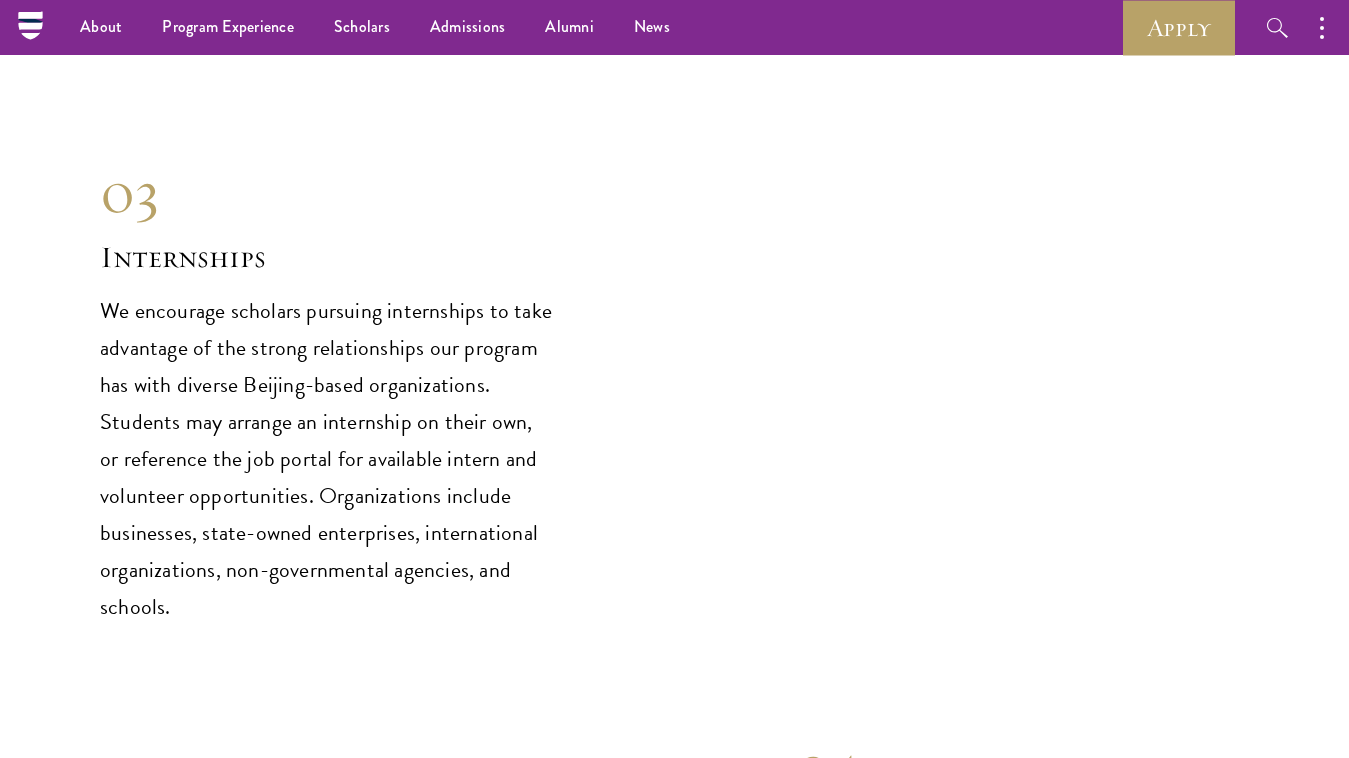 scroll, scrollTop: 9558, scrollLeft: 0, axis: vertical 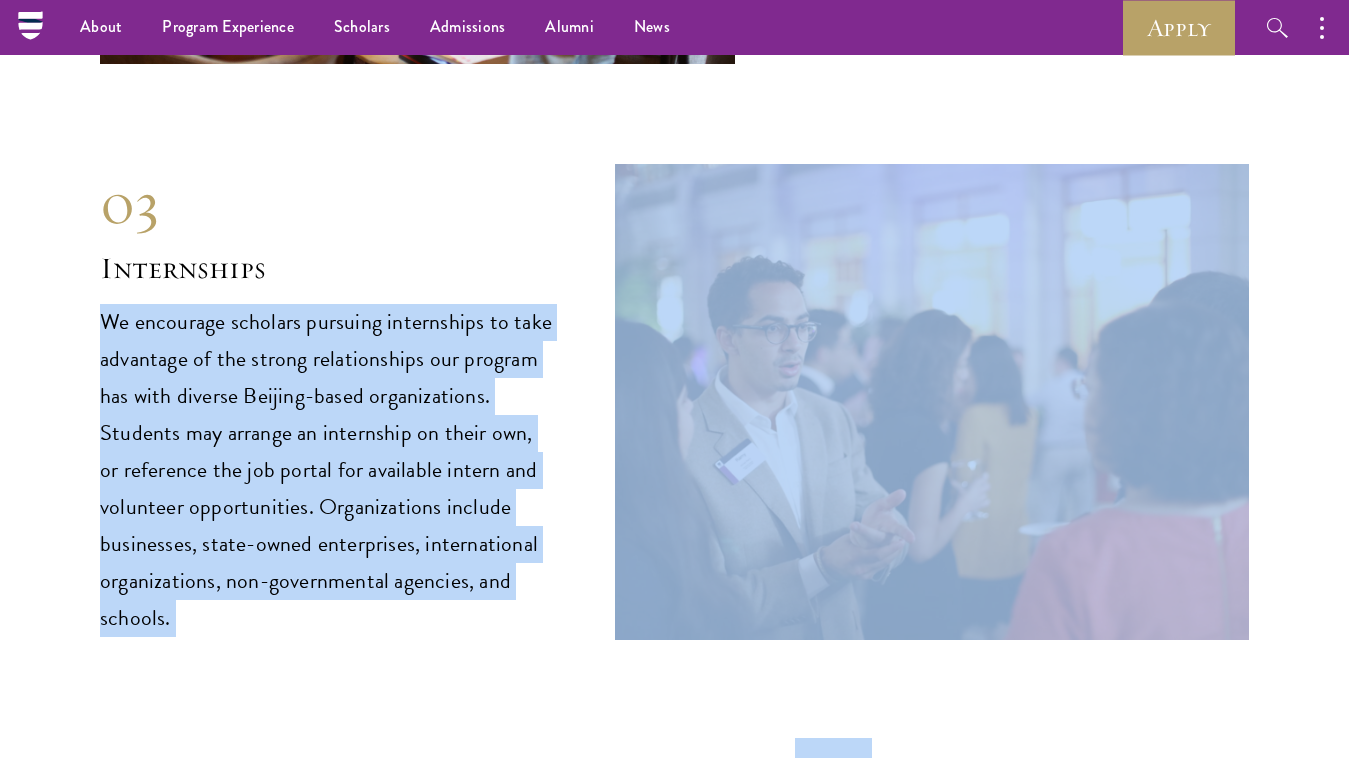 drag, startPoint x: 100, startPoint y: 192, endPoint x: 227, endPoint y: 530, distance: 361.07202 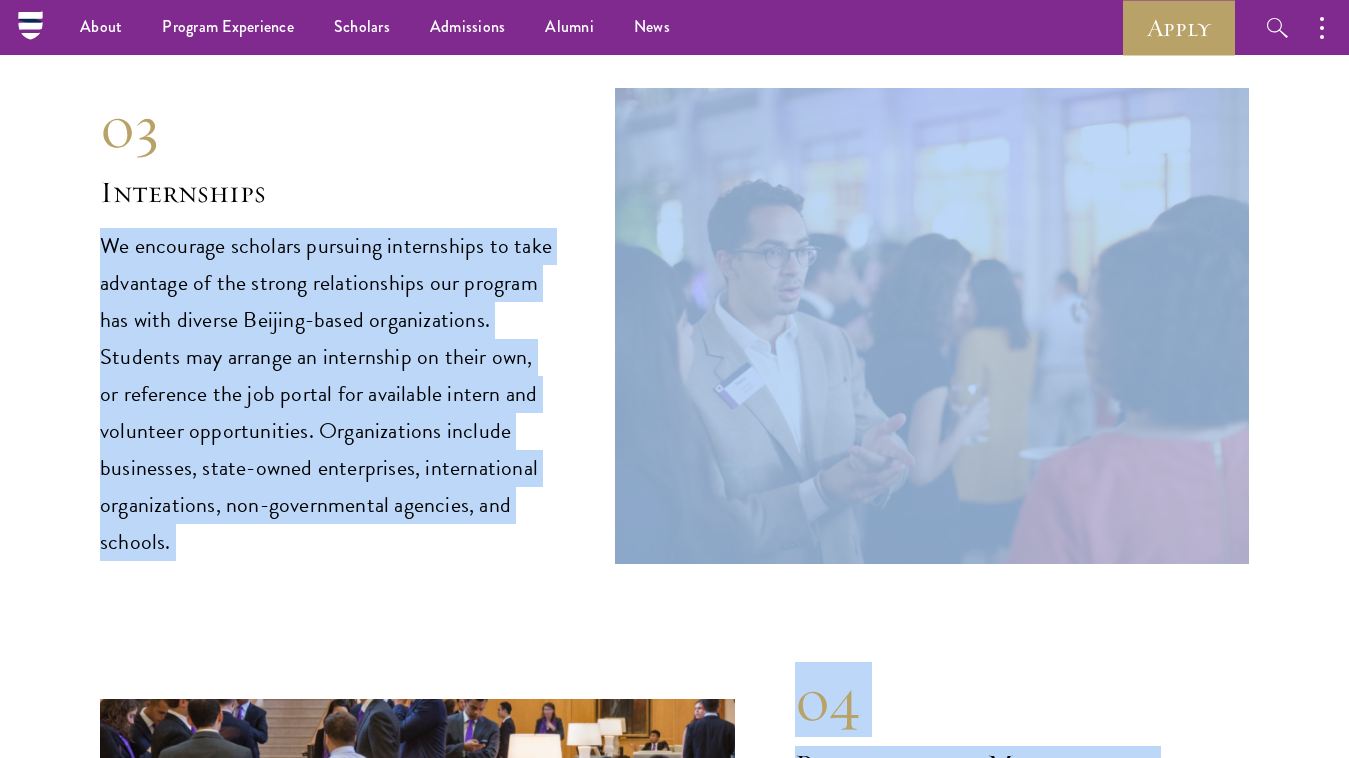 scroll, scrollTop: 9518, scrollLeft: 0, axis: vertical 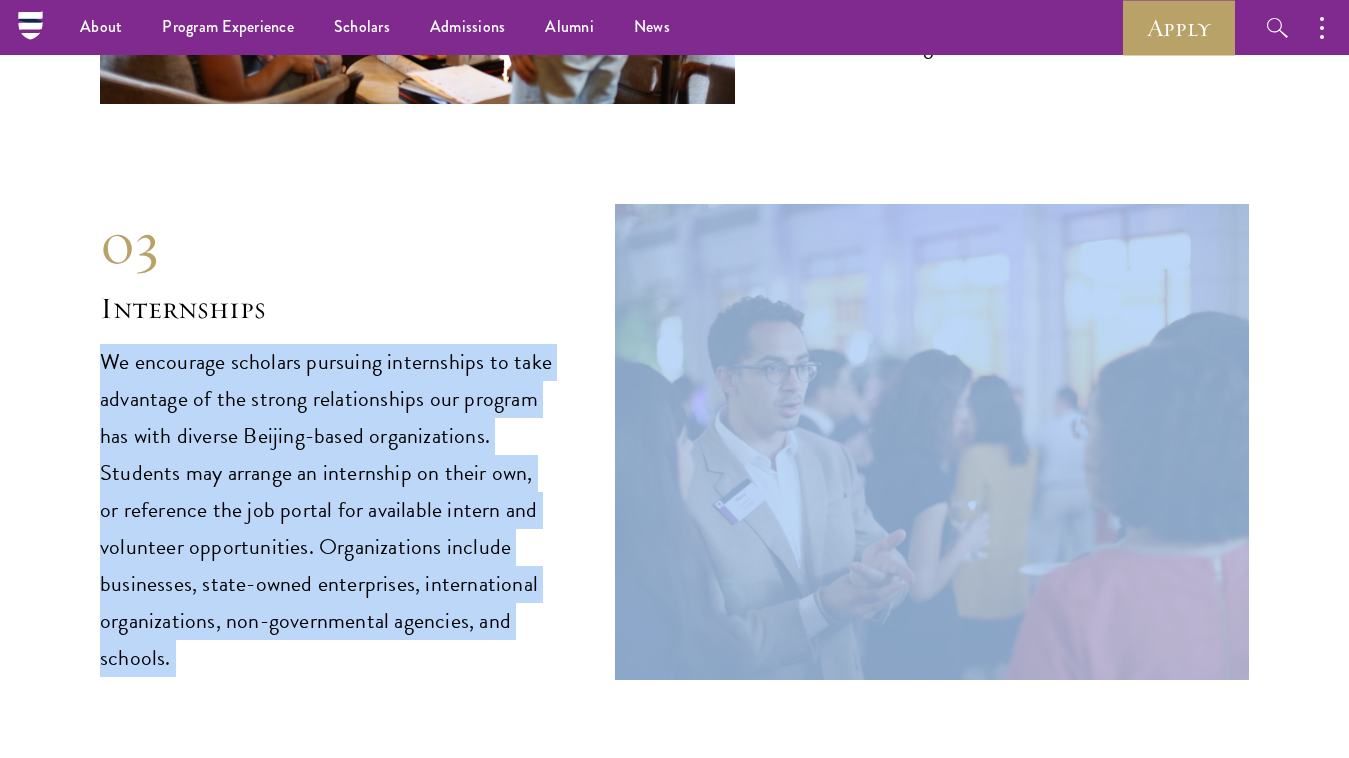 click on "We encourage scholars pursuing internships to take advantage of the strong relationships our program has with diverse Beijing-based organizations. Students may arrange an internship on their own, or reference the job portal for available intern and volunteer opportunities. Organizations include businesses, state-owned enterprises, international organizations, non-governmental agencies, and schools." at bounding box center [327, 510] 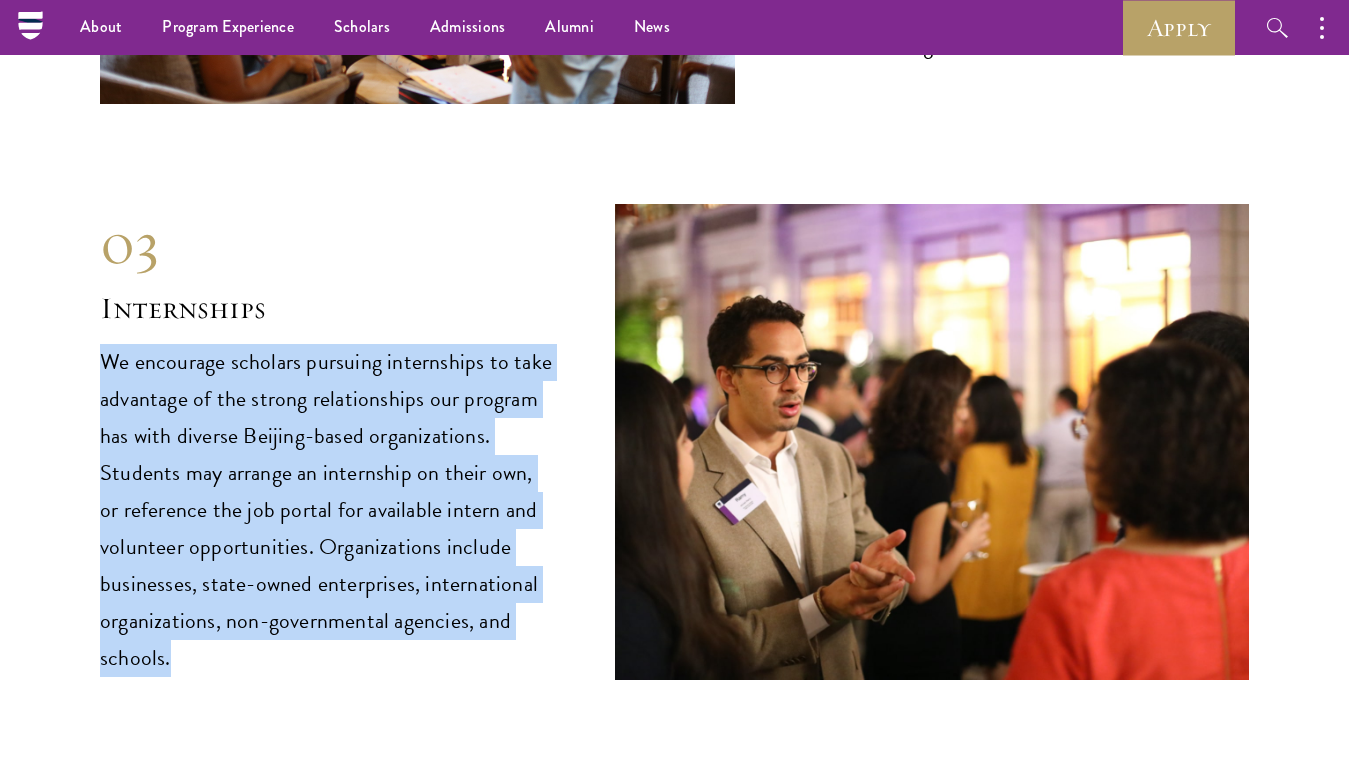 drag, startPoint x: 102, startPoint y: 232, endPoint x: 195, endPoint y: 544, distance: 325.56567 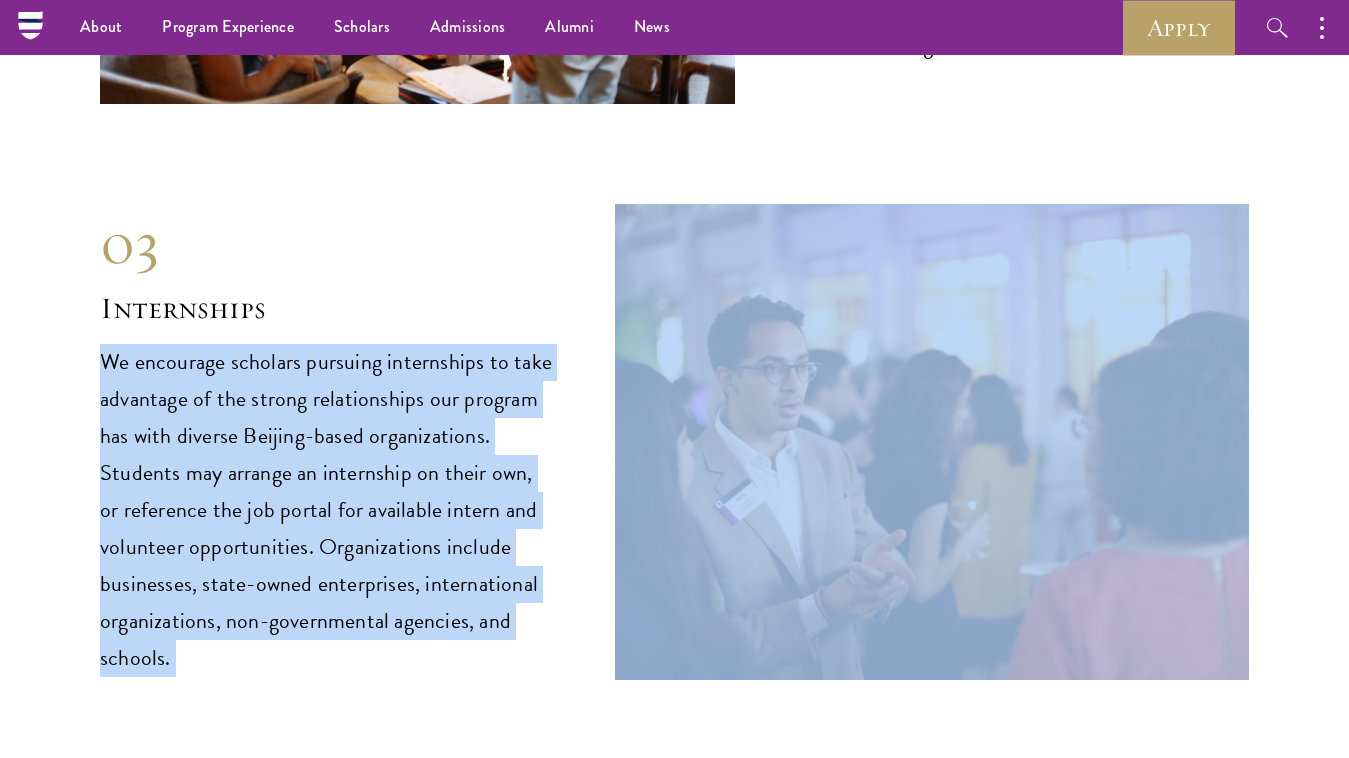 drag, startPoint x: 104, startPoint y: 238, endPoint x: 207, endPoint y: 568, distance: 345.70074 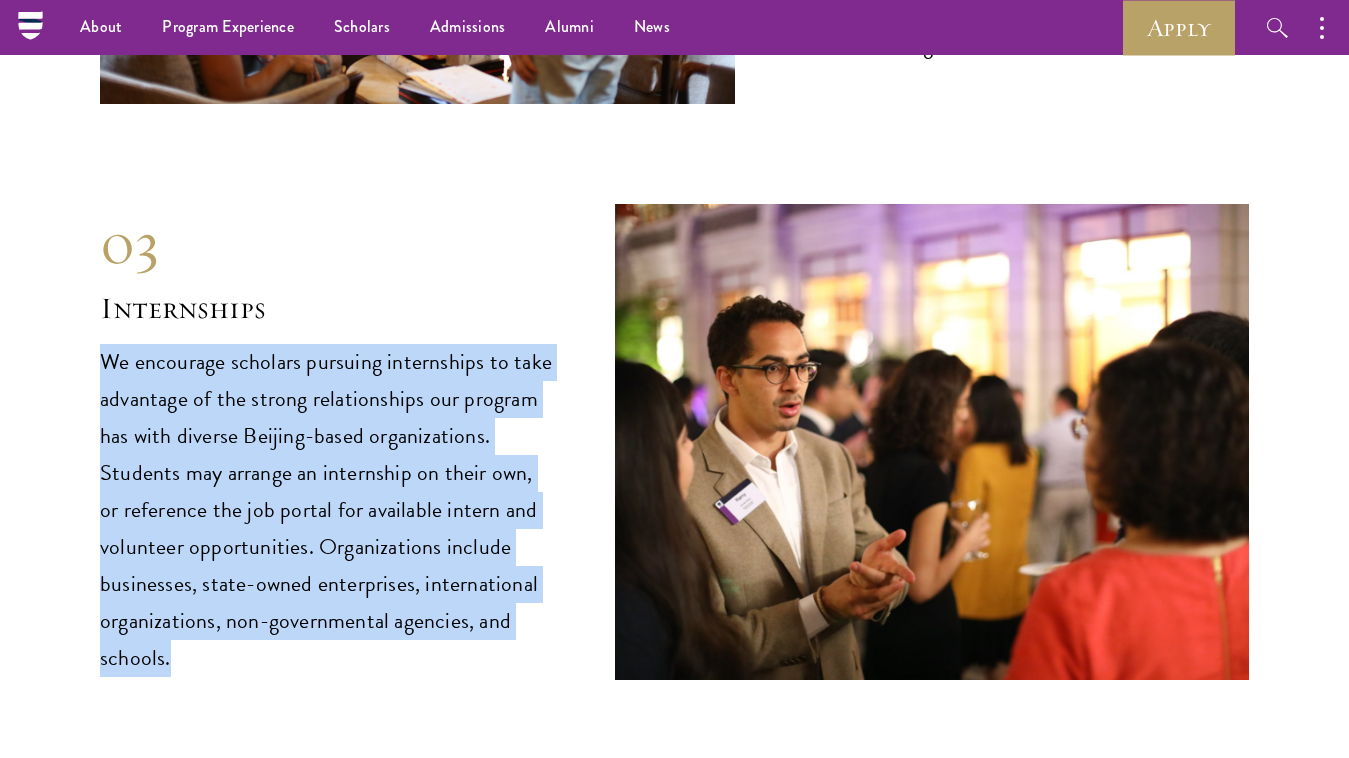 drag, startPoint x: 104, startPoint y: 242, endPoint x: 217, endPoint y: 536, distance: 314.96826 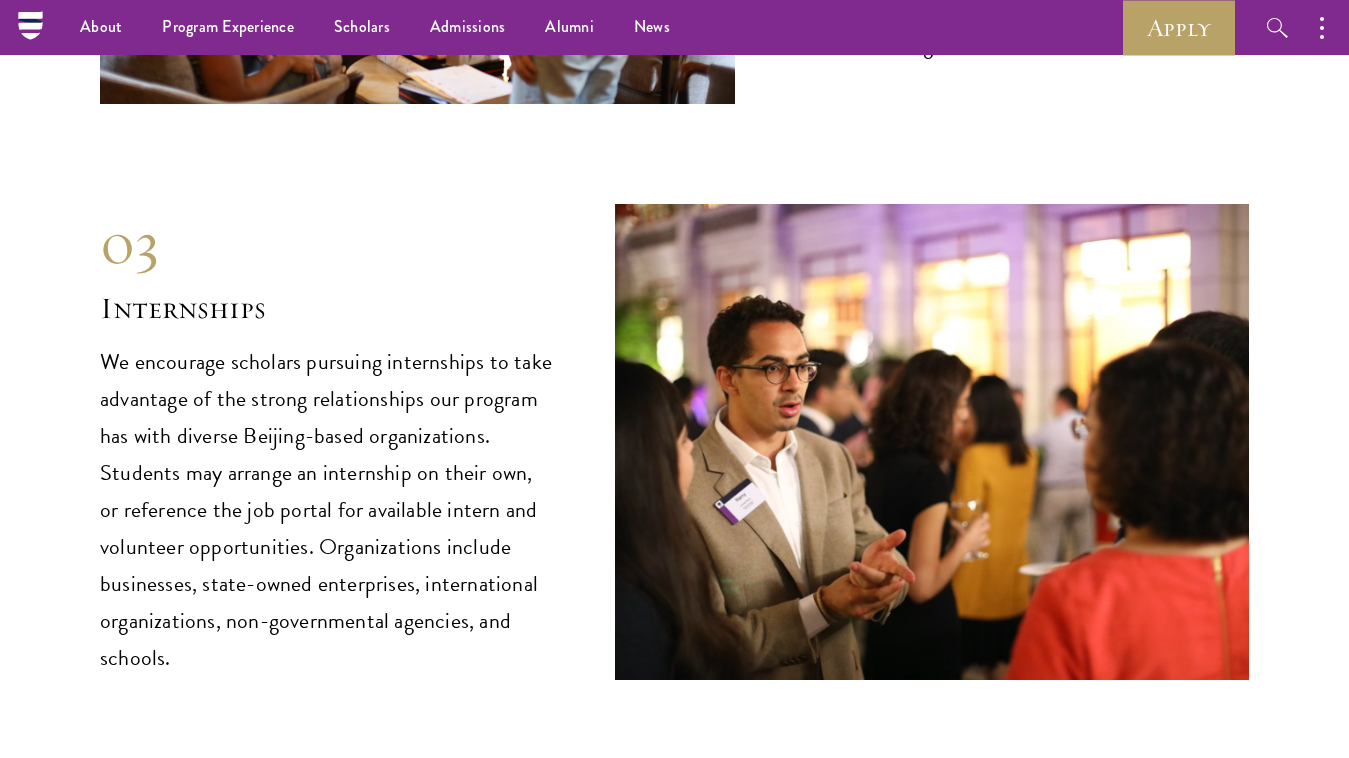 click on "01
Deep Dive in China
01
Deep Dive in China
The hallmark of the Deep Dive course is an intensive one-week themed field trip to regions throughout China that provides students with the opportunity to explore broader themes of economic, social, and political development through visits to leading companies, government agencies, and cultural sites.
Course Information
The two-credit, graded course prepares students for the trip by providing foundational knowledge about China through lectures and excursions around Beijing. After the field trip, weekend excursions and lectures provide students with more opportunities to learn about China.
Business Development
State-led Development
Political Shadowing" at bounding box center [674, 2] 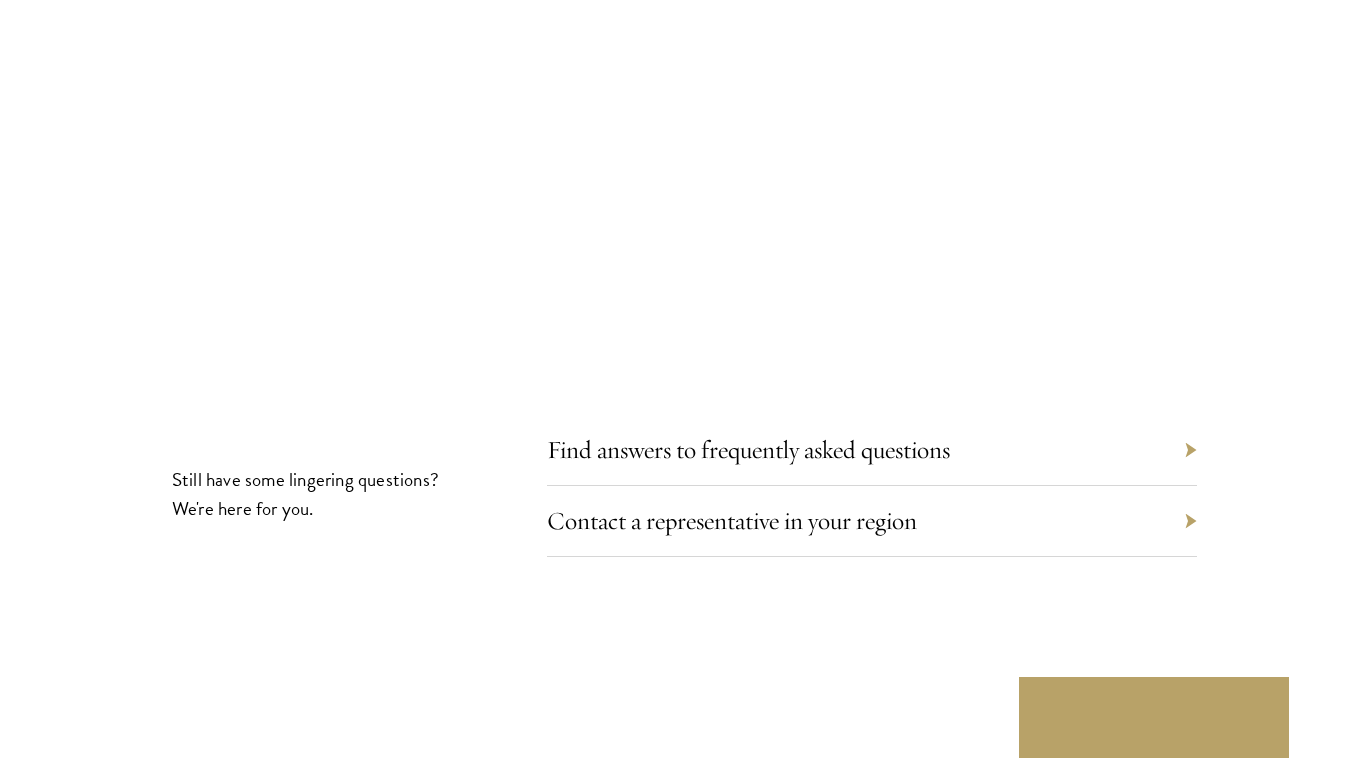 scroll, scrollTop: 10897, scrollLeft: 0, axis: vertical 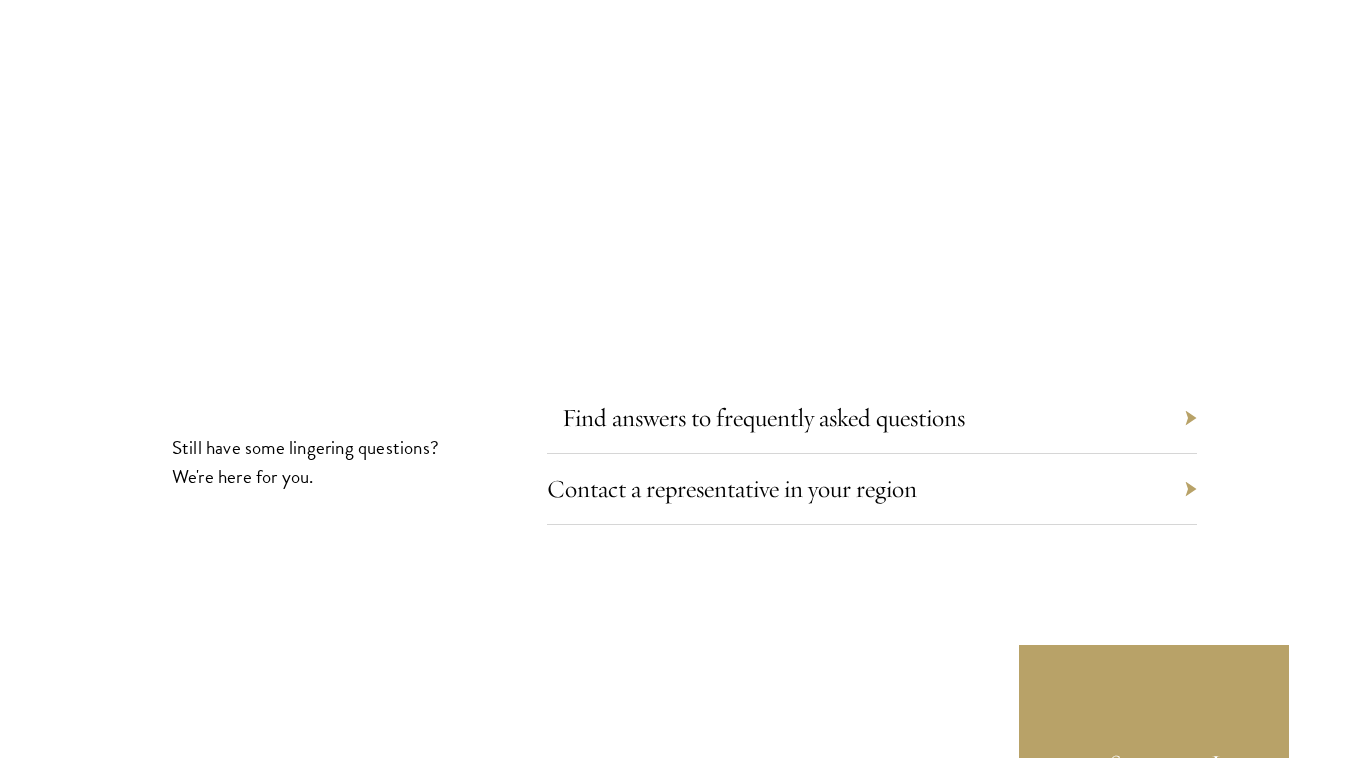 click on "Find answers to frequently asked questions" at bounding box center [763, 417] 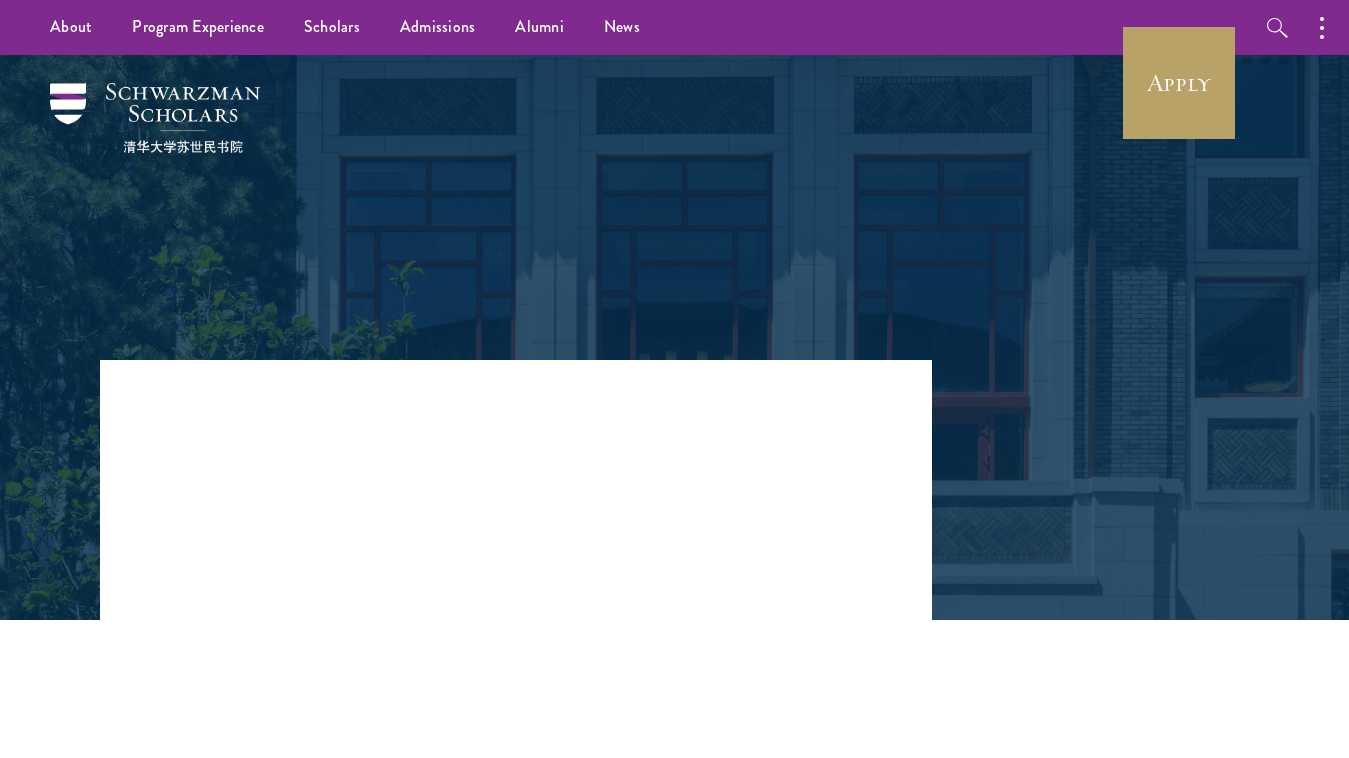 scroll, scrollTop: 0, scrollLeft: 0, axis: both 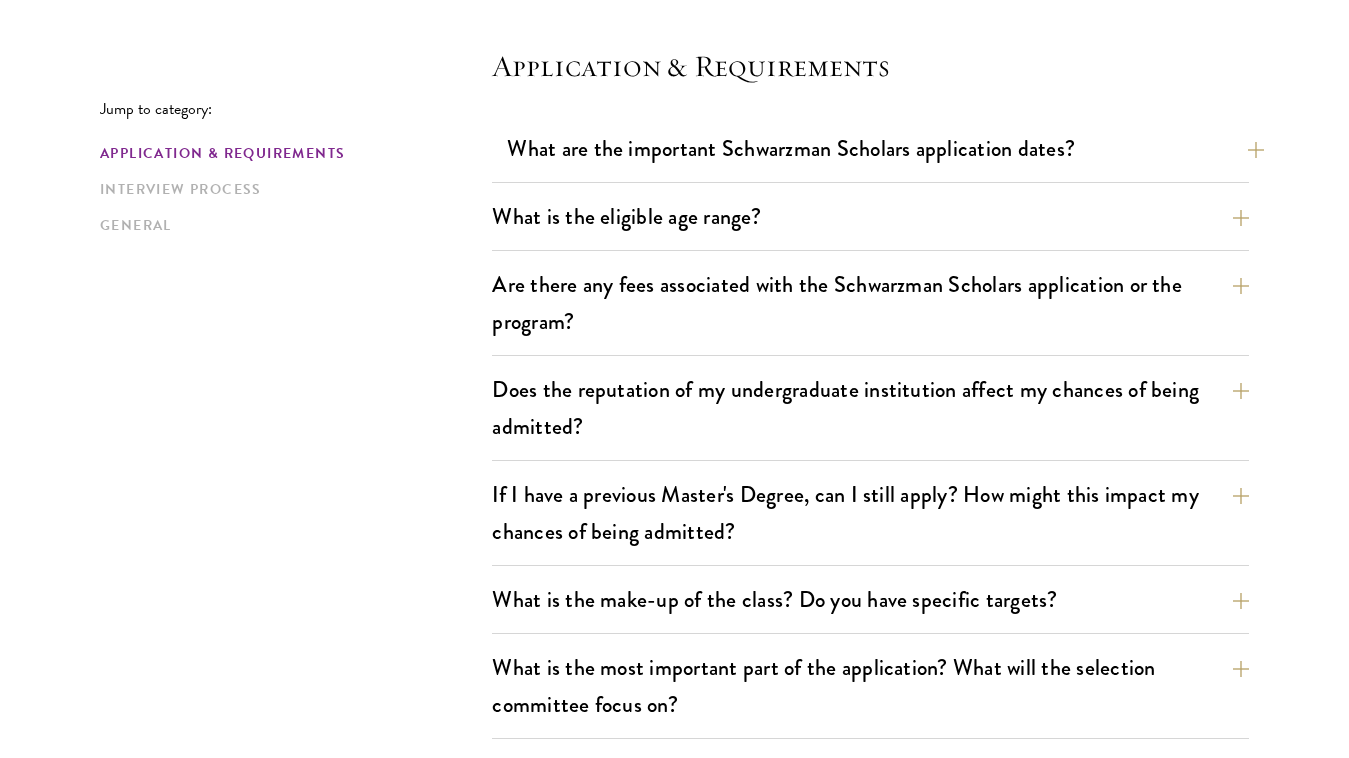 click on "What are the important Schwarzman Scholars application dates?" at bounding box center [885, 148] 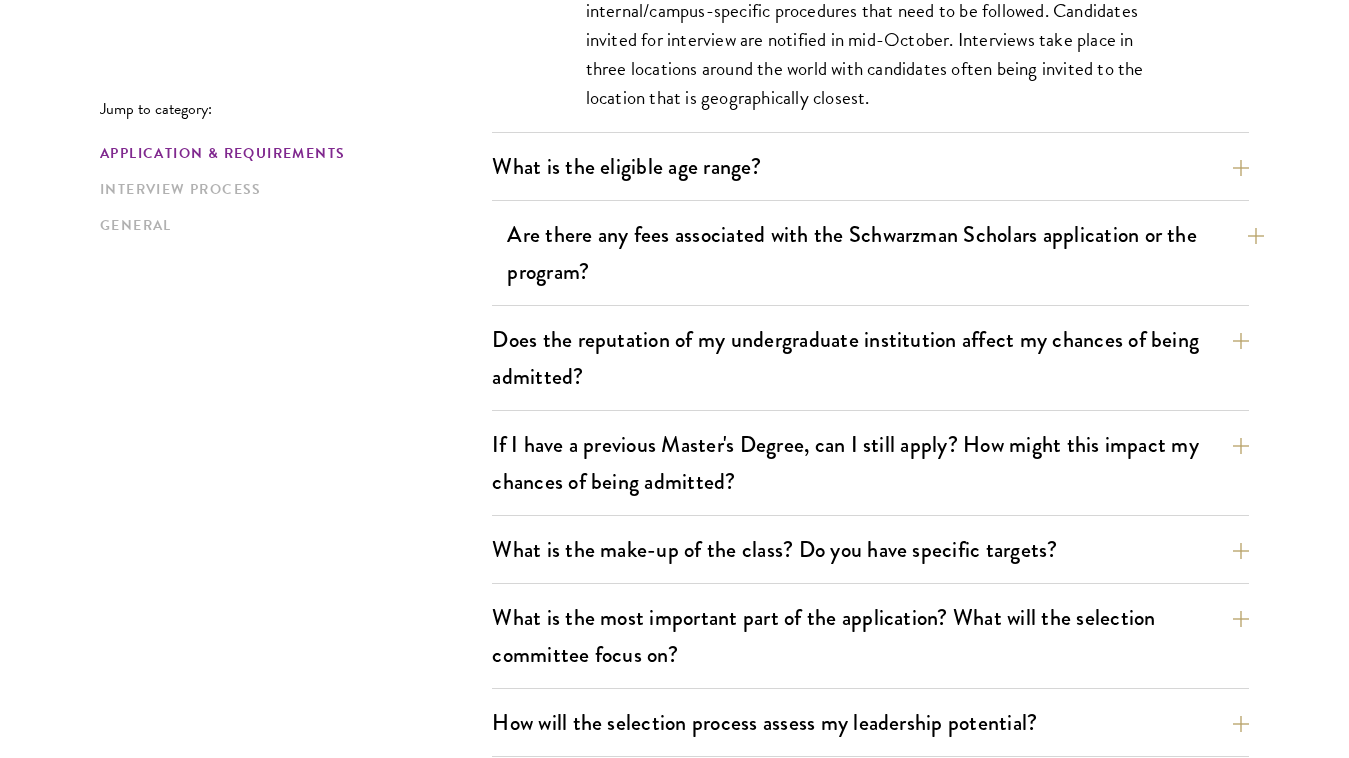 scroll, scrollTop: 1209, scrollLeft: 0, axis: vertical 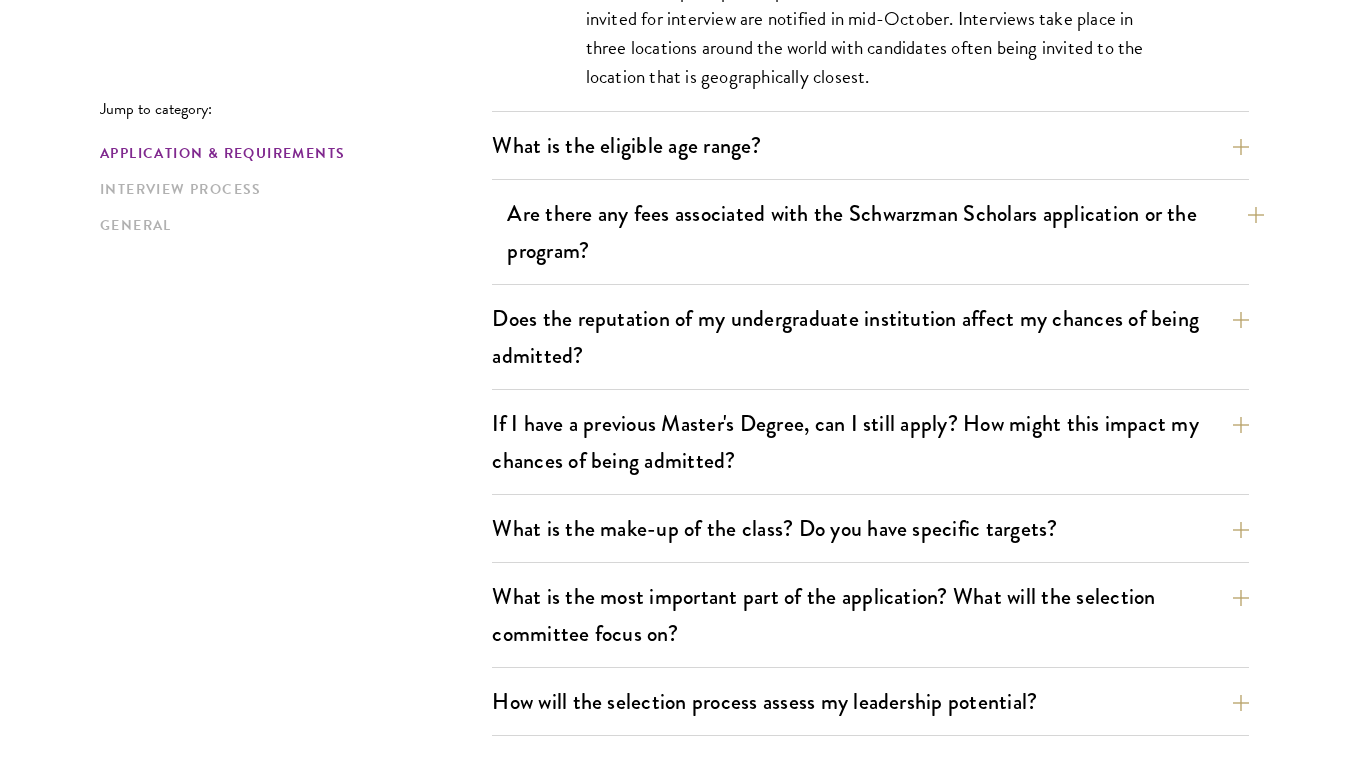 click on "Are there any fees associated with the Schwarzman Scholars application or the program?" at bounding box center (885, 232) 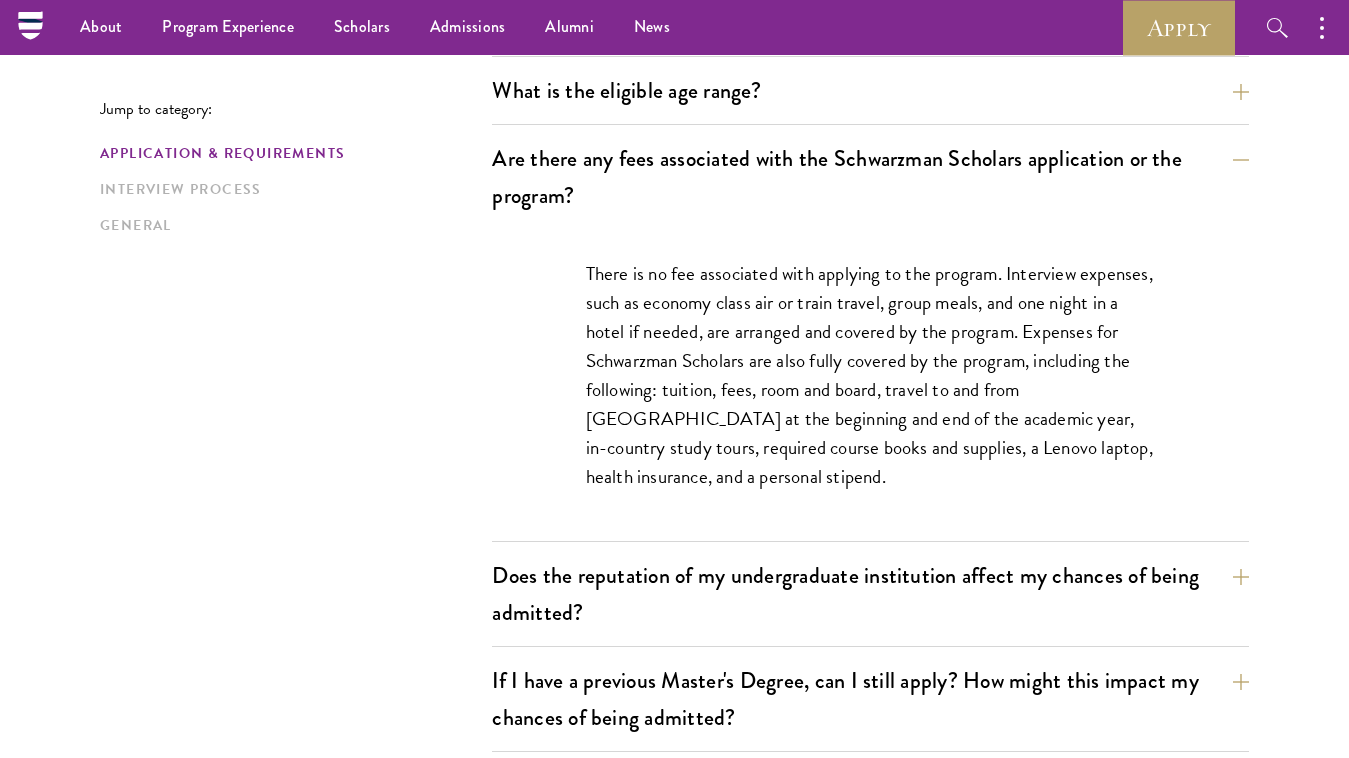 scroll, scrollTop: 646, scrollLeft: 0, axis: vertical 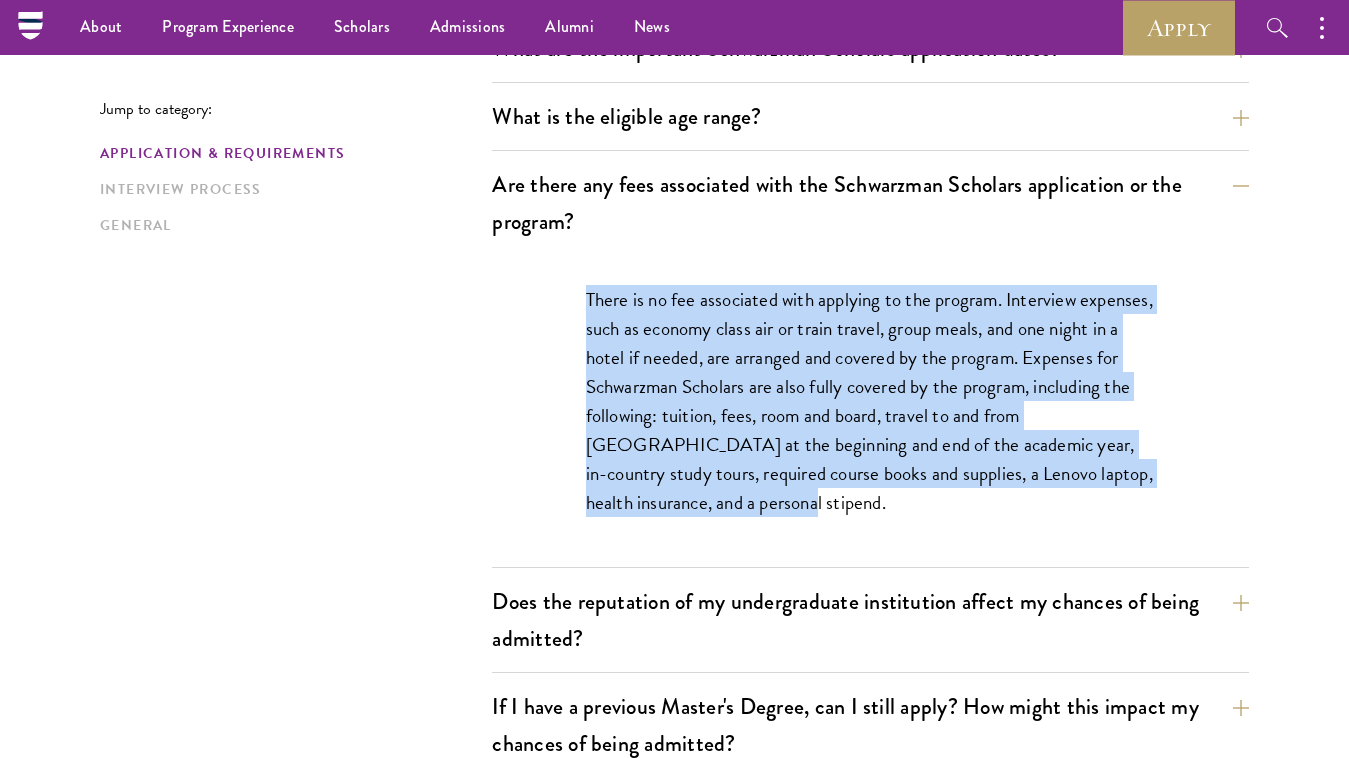 drag, startPoint x: 719, startPoint y: 503, endPoint x: 561, endPoint y: 278, distance: 274.93454 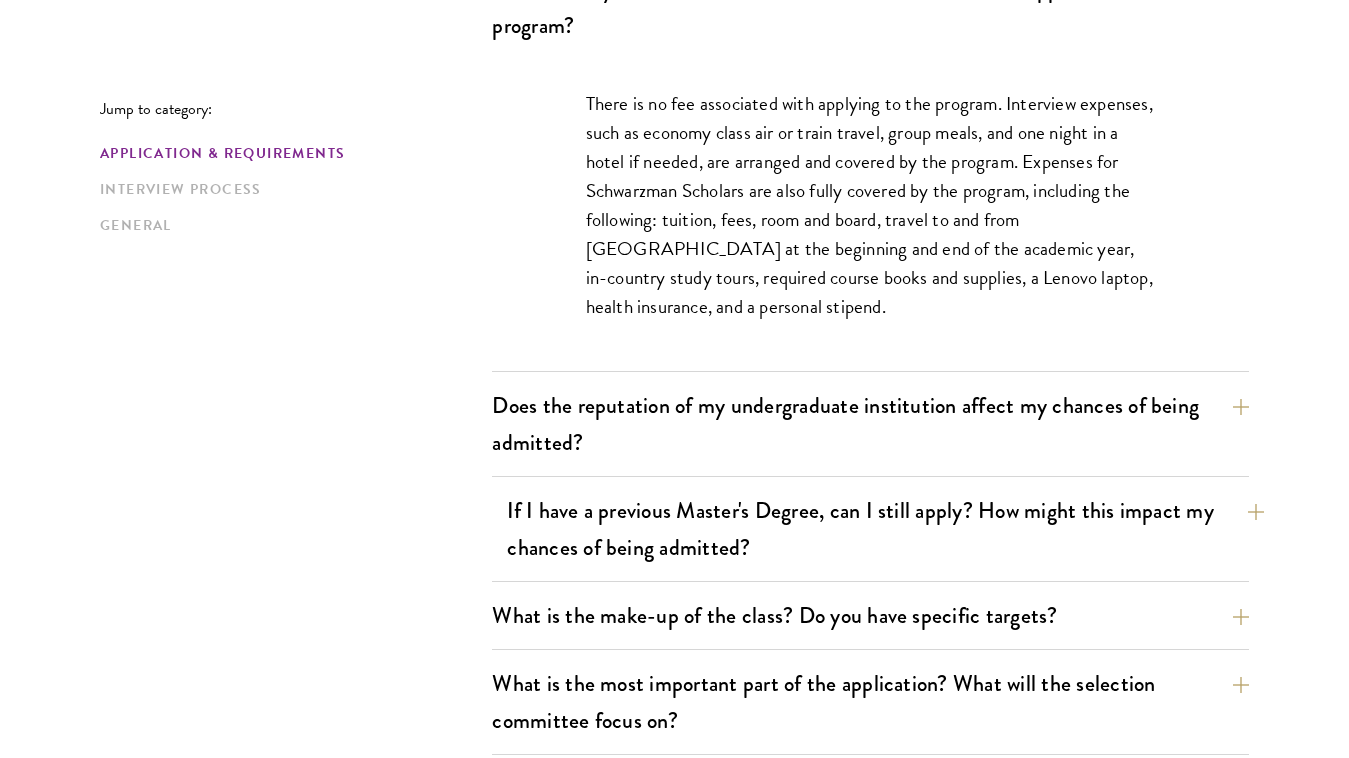 scroll, scrollTop: 938, scrollLeft: 0, axis: vertical 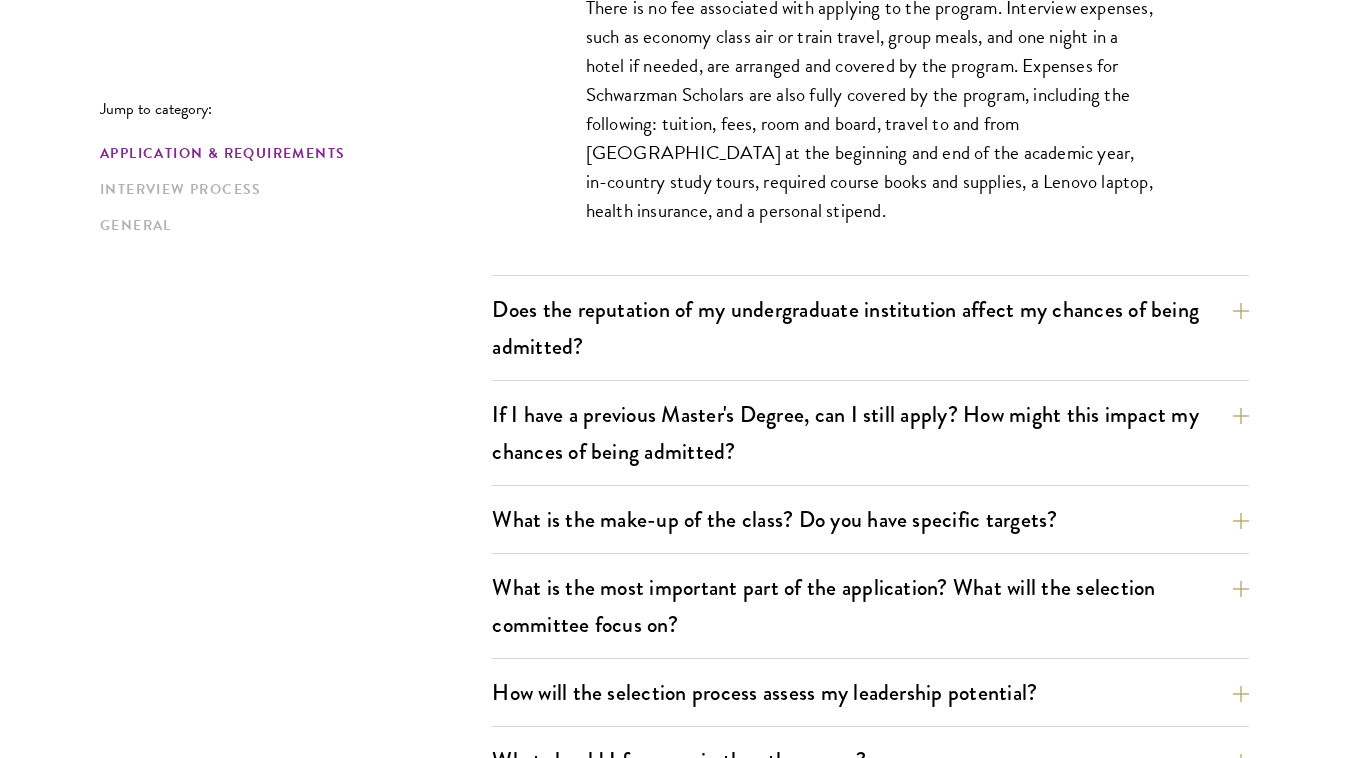 click on "Does the reputation of my undergraduate institution affect my chances of being admitted?
The selection process prioritizes academic excellence and leadership potential without regard for the university or college where the candidate studied, assuming the institution was properly accredited. Outstanding Scholars and leaders have come from a wide variety of institutions." at bounding box center (870, 334) 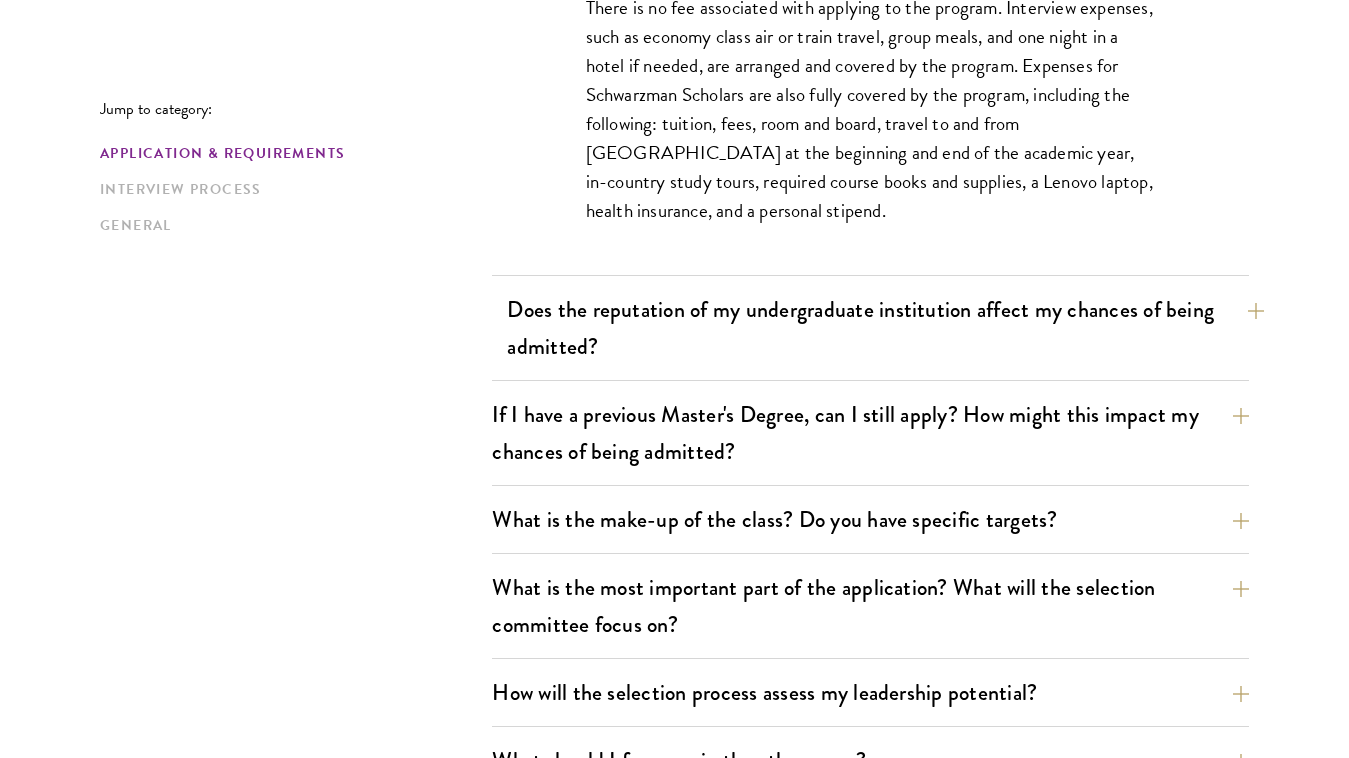 click on "Does the reputation of my undergraduate institution affect my chances of being admitted?" at bounding box center [885, 328] 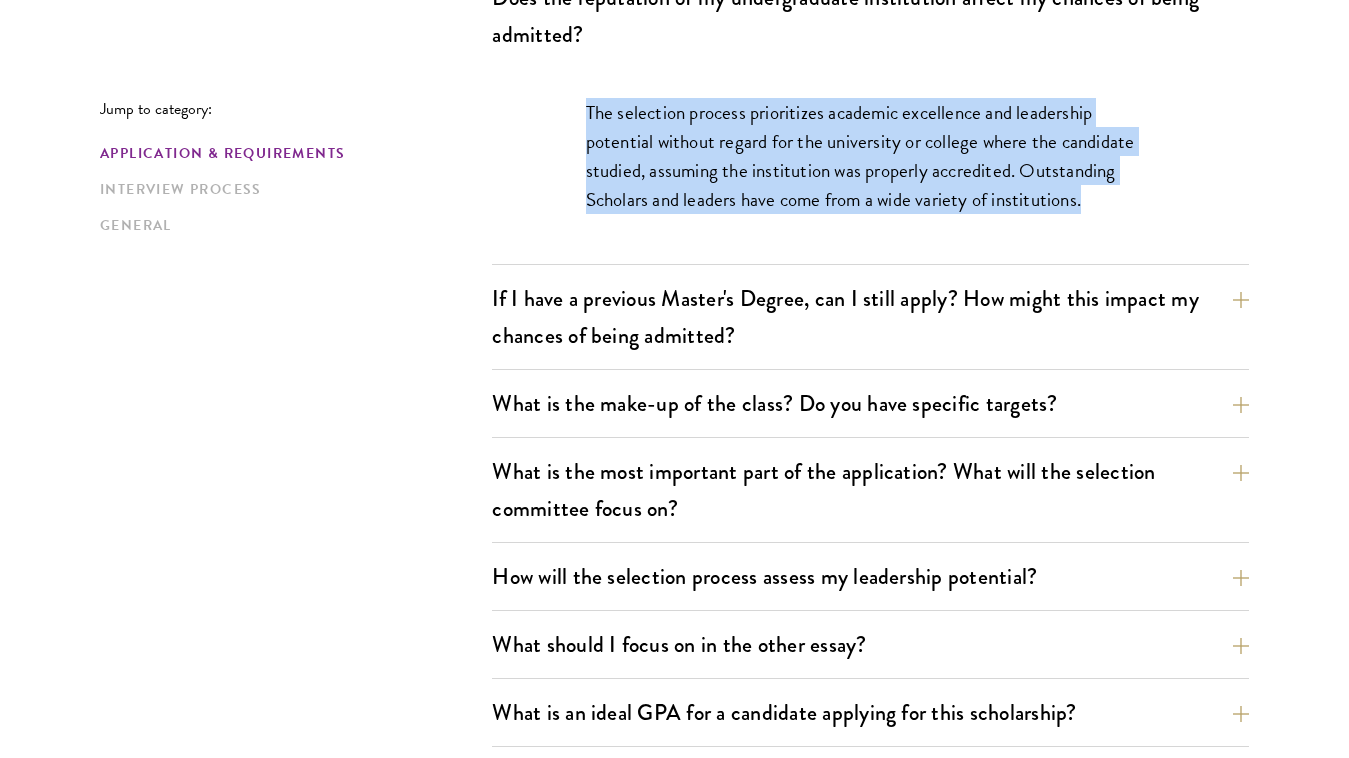 drag, startPoint x: 581, startPoint y: 102, endPoint x: 1110, endPoint y: 209, distance: 539.7129 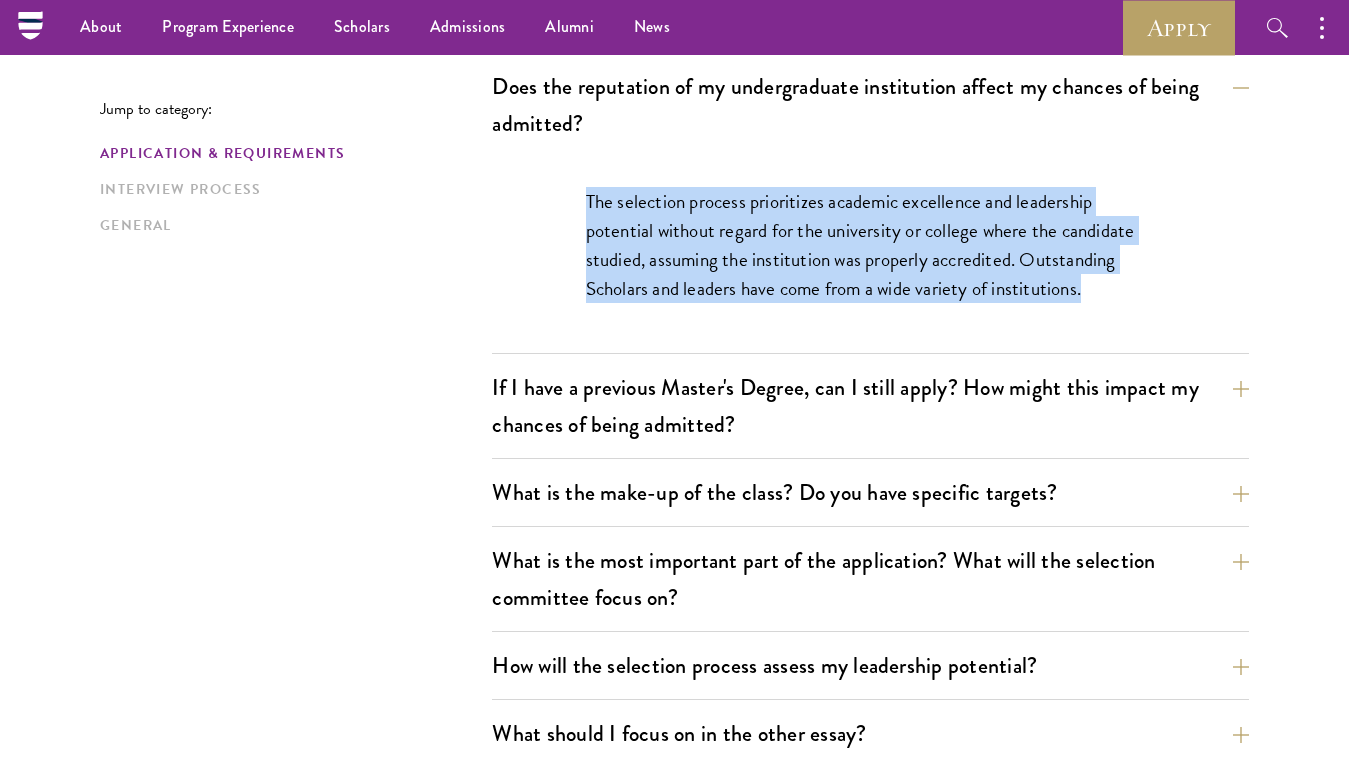 scroll, scrollTop: 837, scrollLeft: 0, axis: vertical 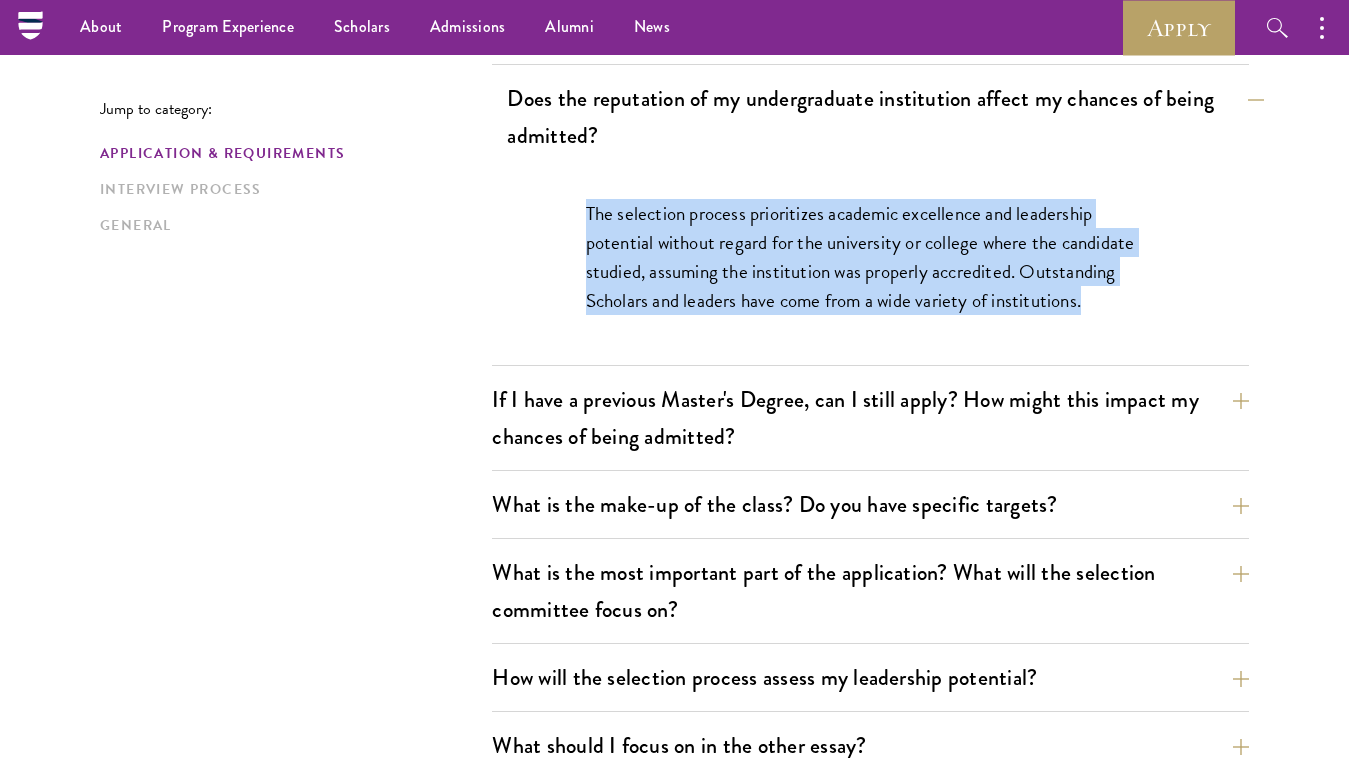 click on "Does the reputation of my undergraduate institution affect my chances of being admitted?" at bounding box center [885, 117] 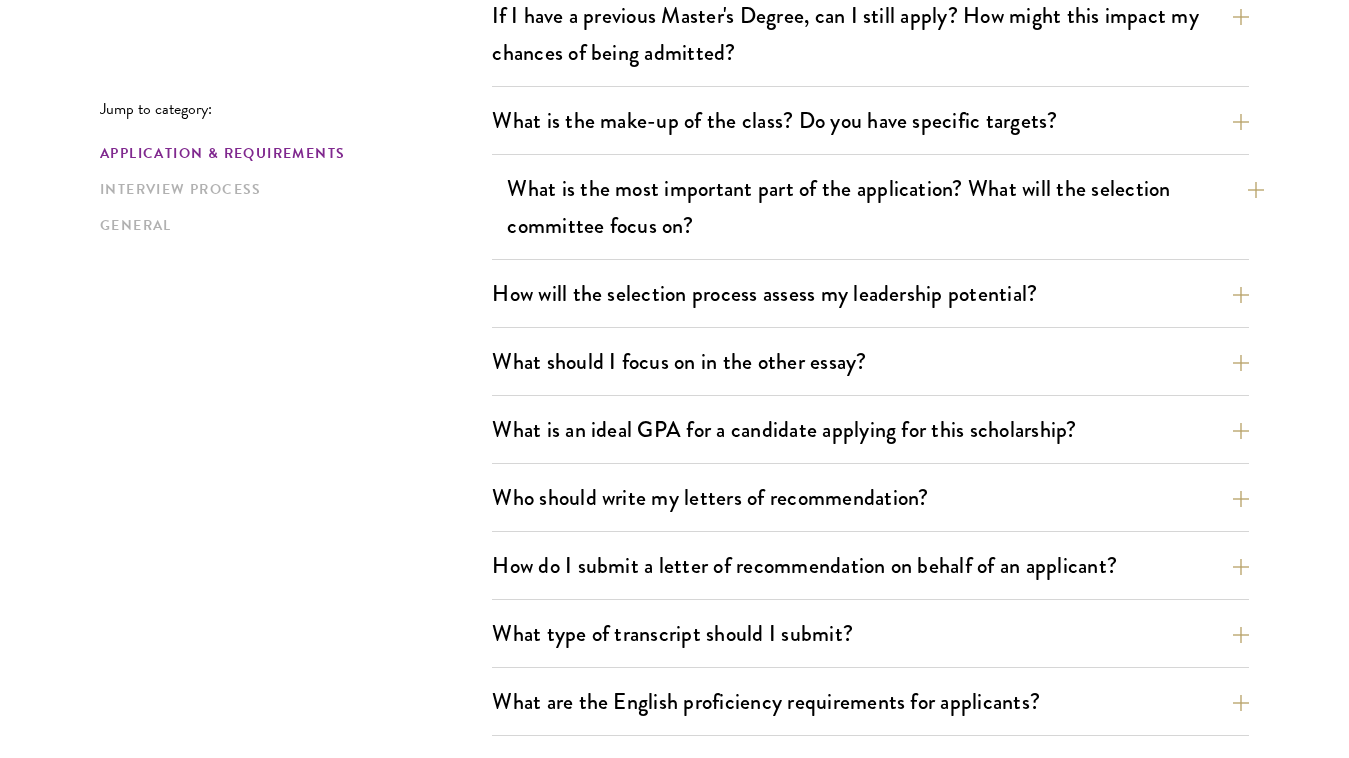 scroll, scrollTop: 1032, scrollLeft: 0, axis: vertical 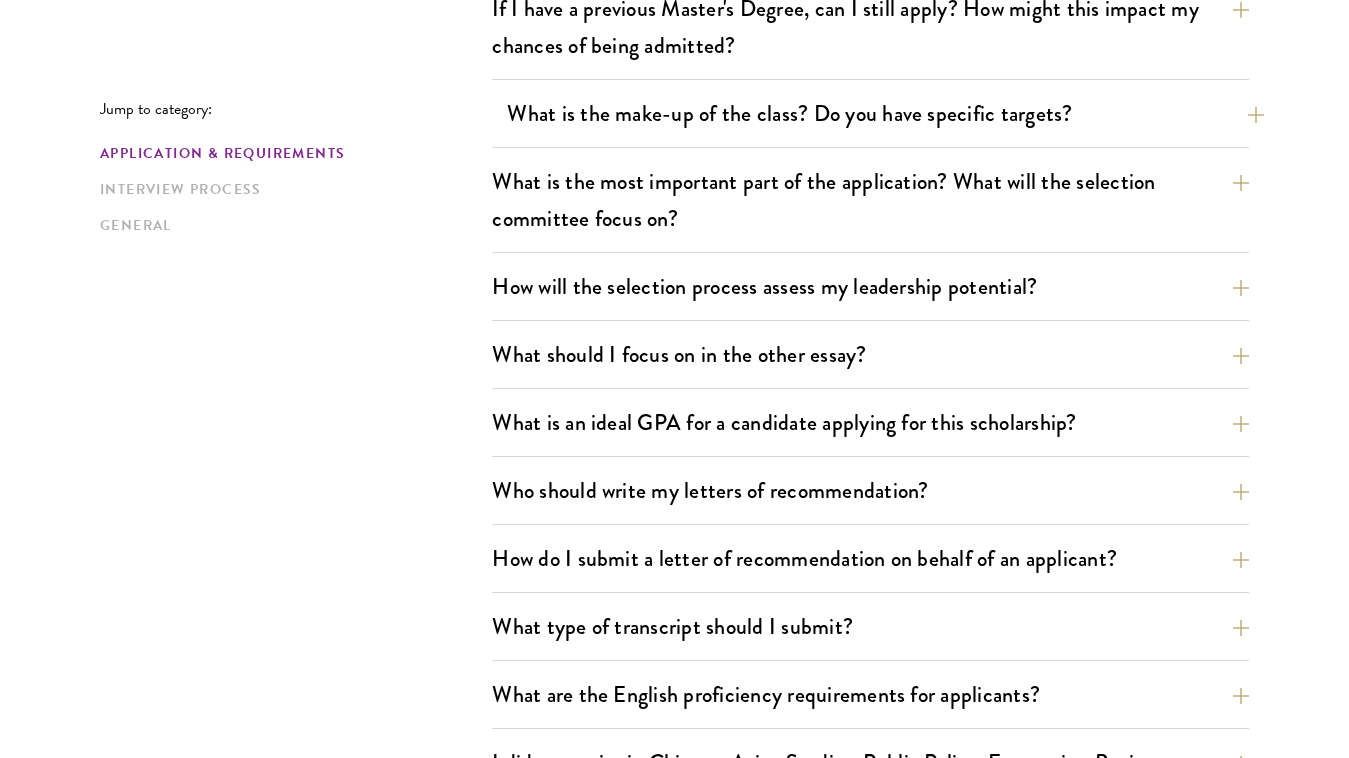 click on "What is the make-up of the class? Do you have specific targets?" at bounding box center (885, 113) 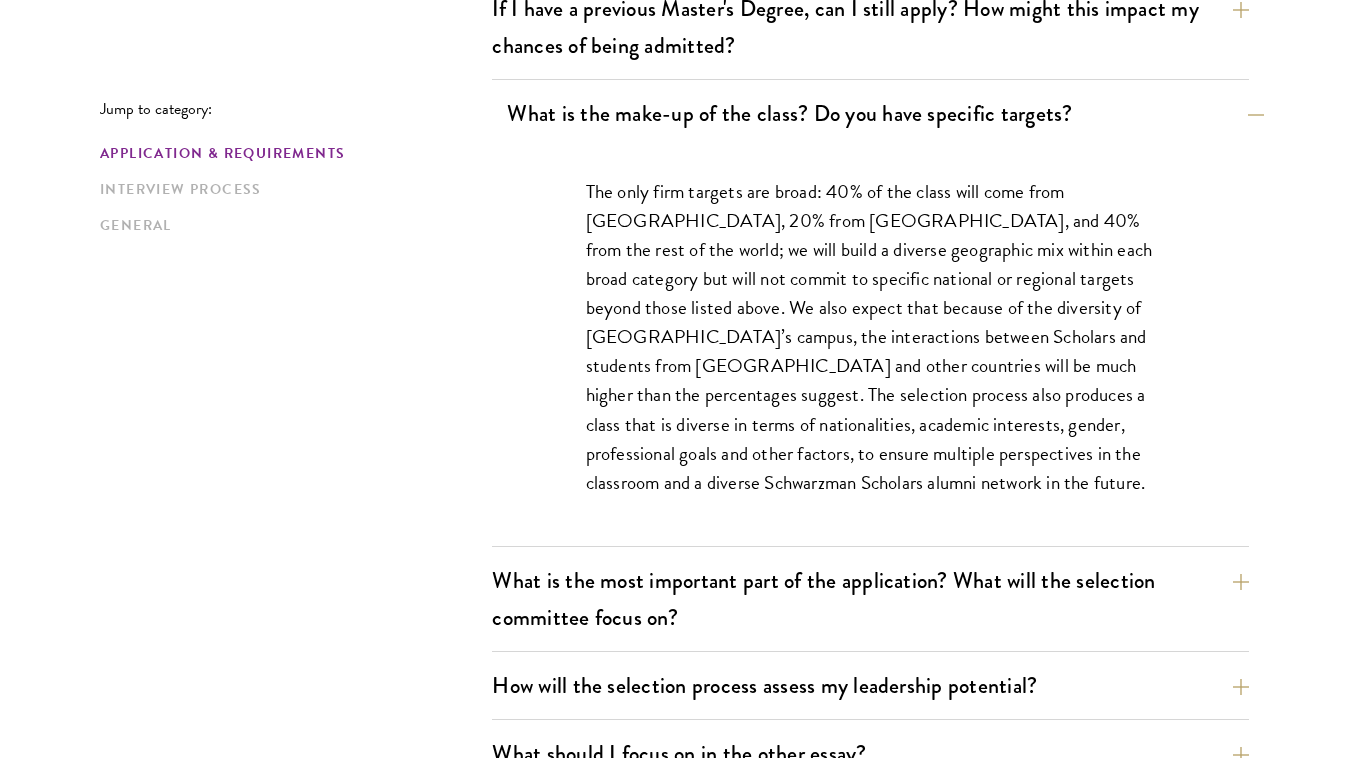 click on "What is the make-up of the class? Do you have specific targets?" at bounding box center [885, 113] 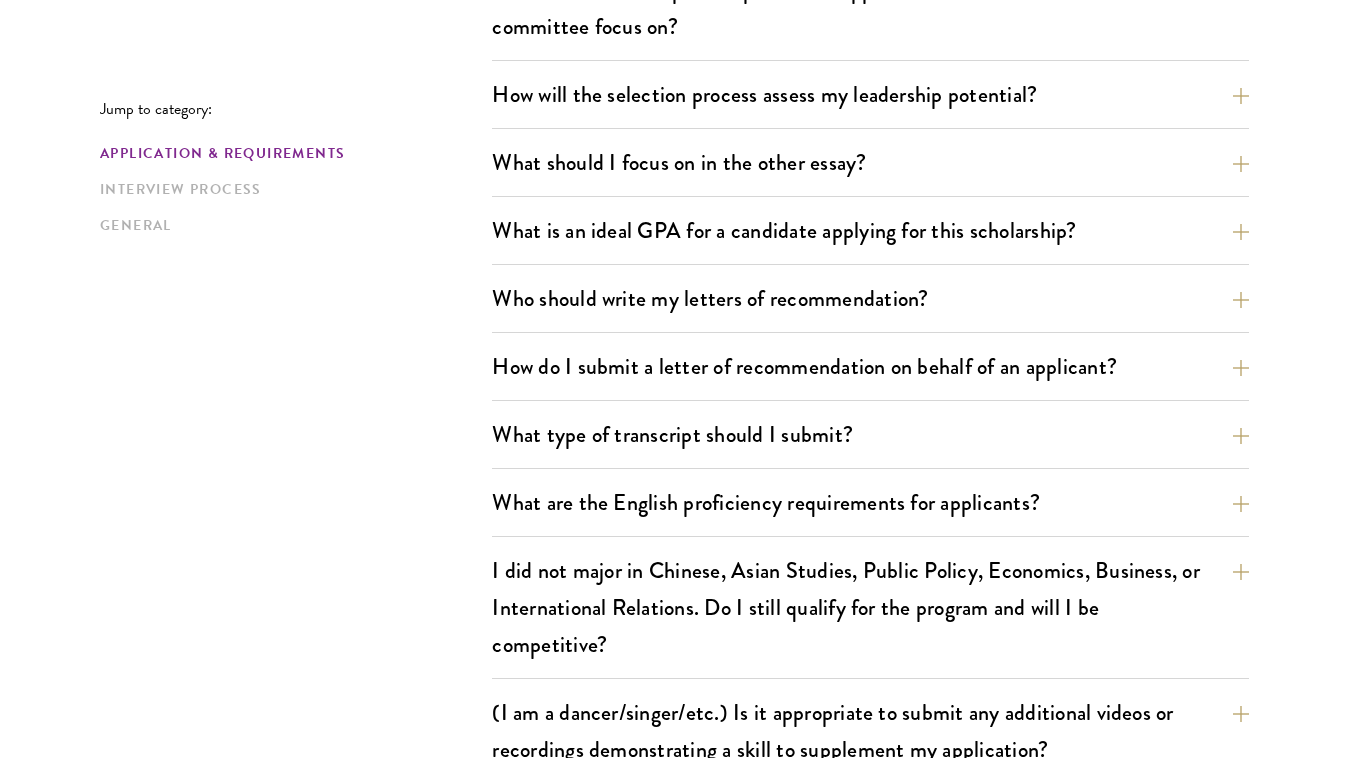 scroll, scrollTop: 1250, scrollLeft: 0, axis: vertical 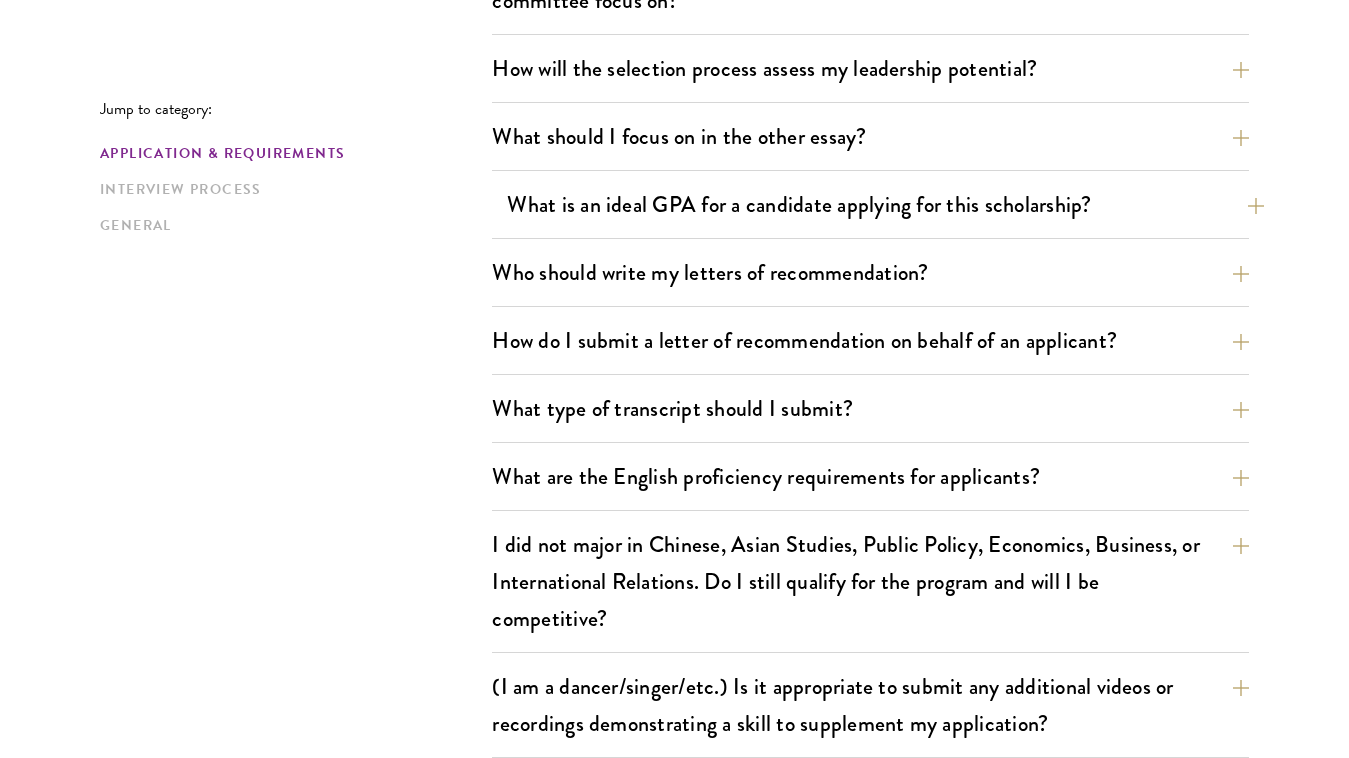 click on "What is an ideal GPA for a candidate applying for this scholarship?" at bounding box center [885, 204] 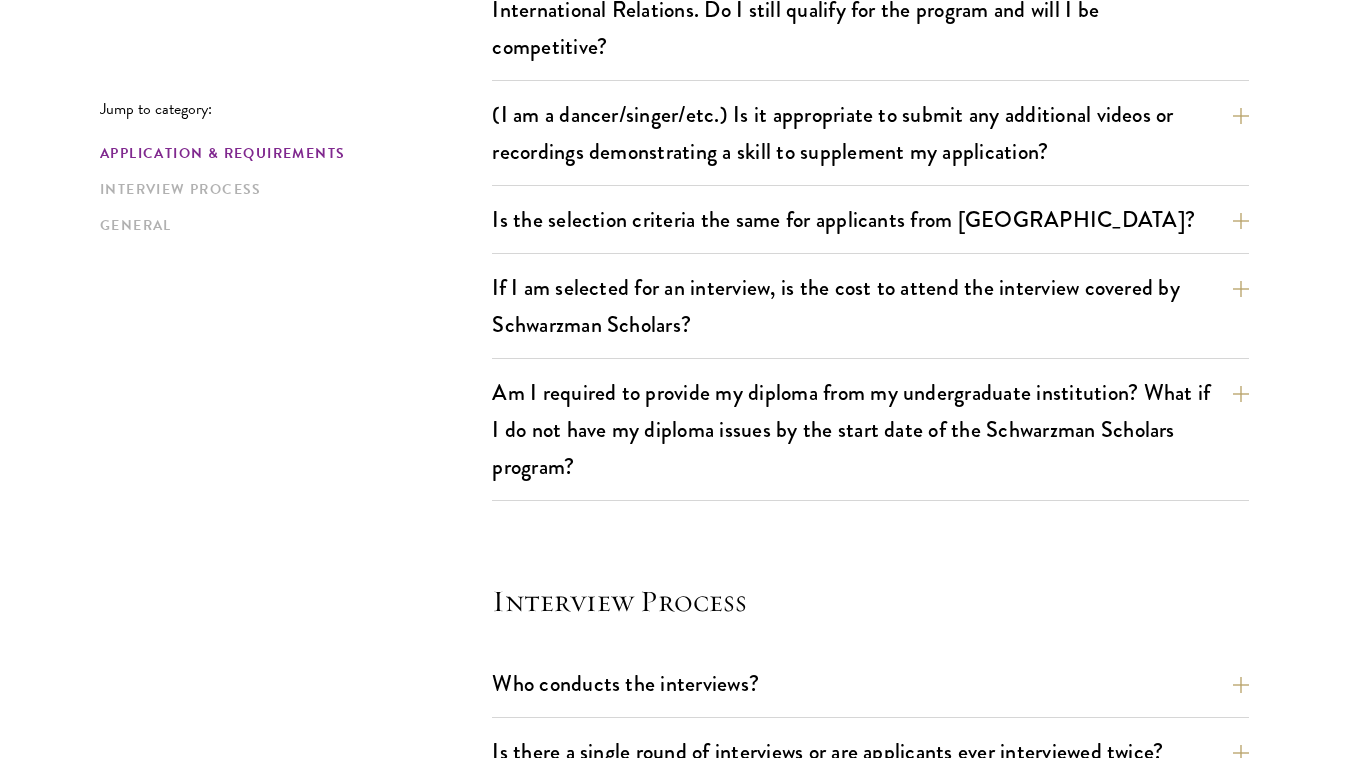 scroll, scrollTop: 2163, scrollLeft: 0, axis: vertical 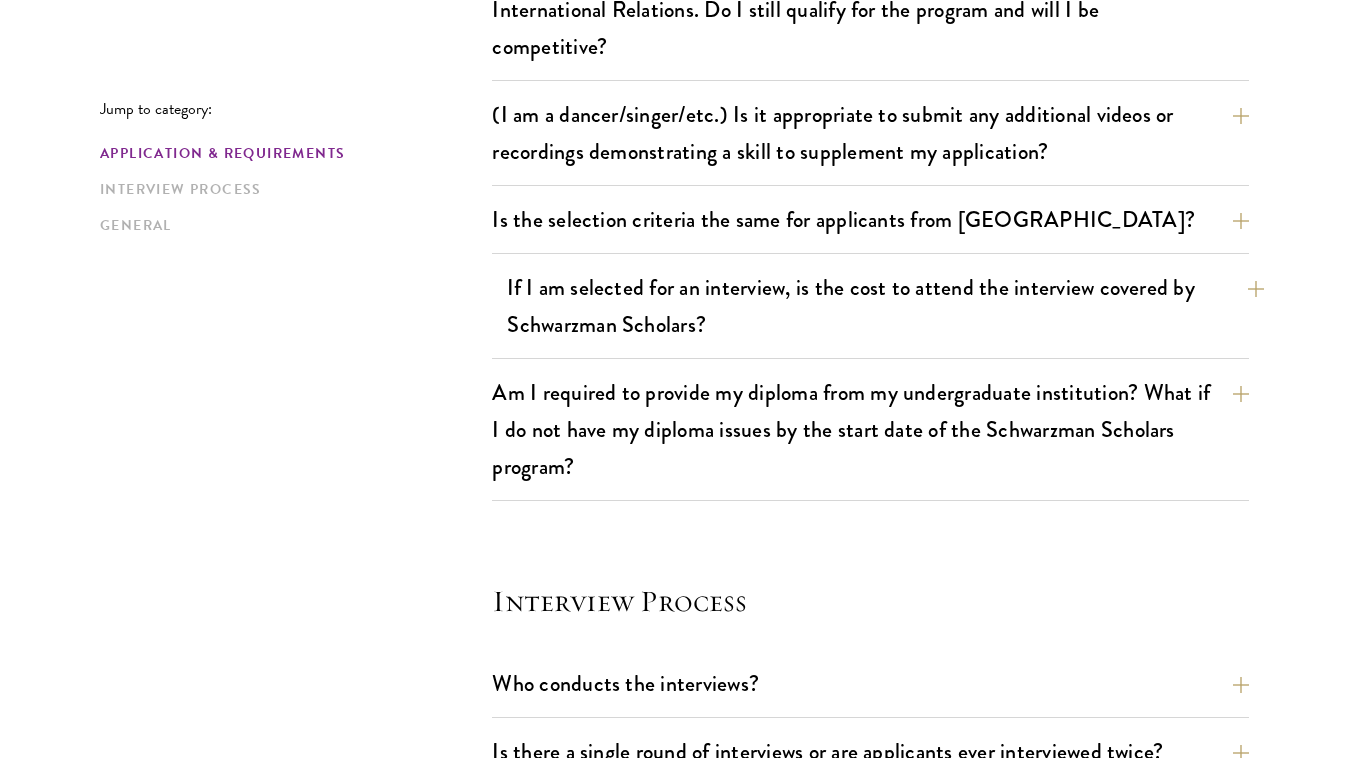 click on "If I am selected for an interview, is the cost to attend the interview covered by Schwarzman Scholars?" at bounding box center [885, 306] 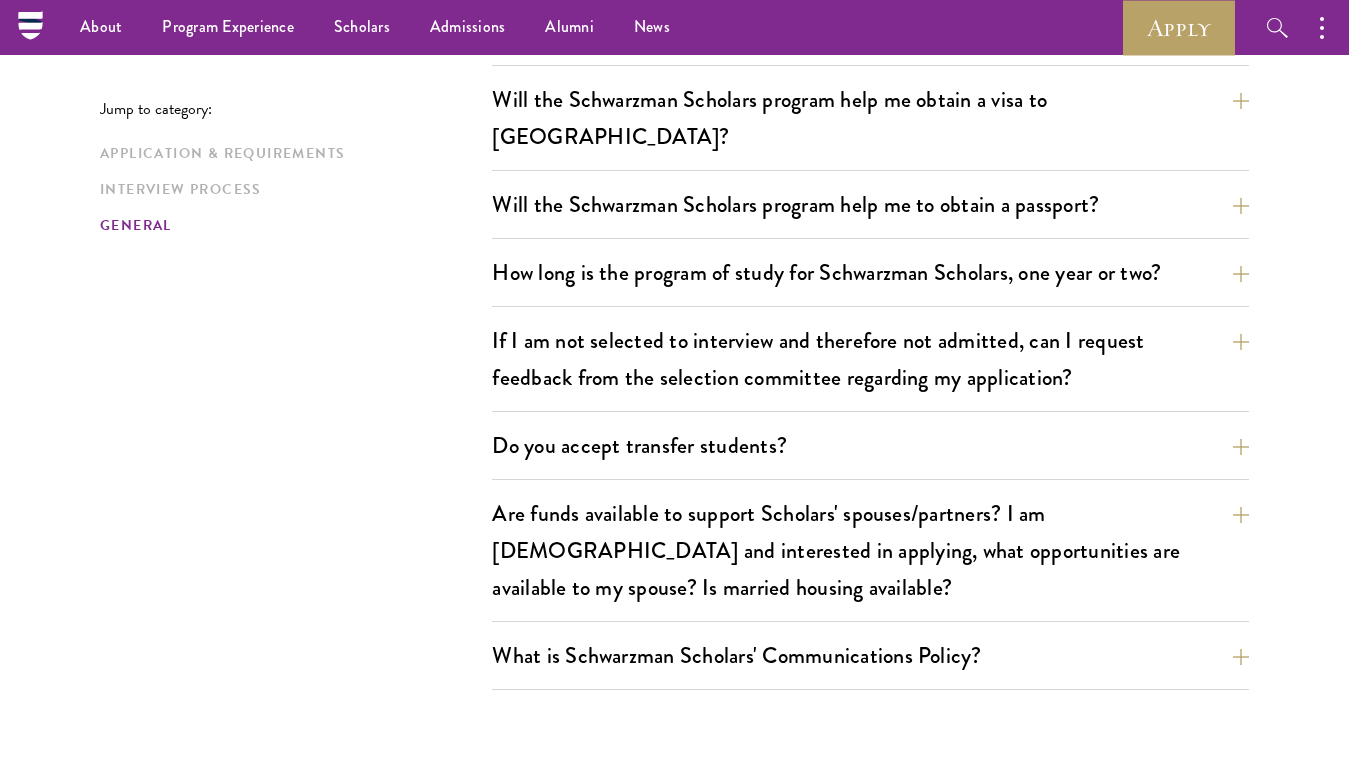 scroll, scrollTop: 3192, scrollLeft: 0, axis: vertical 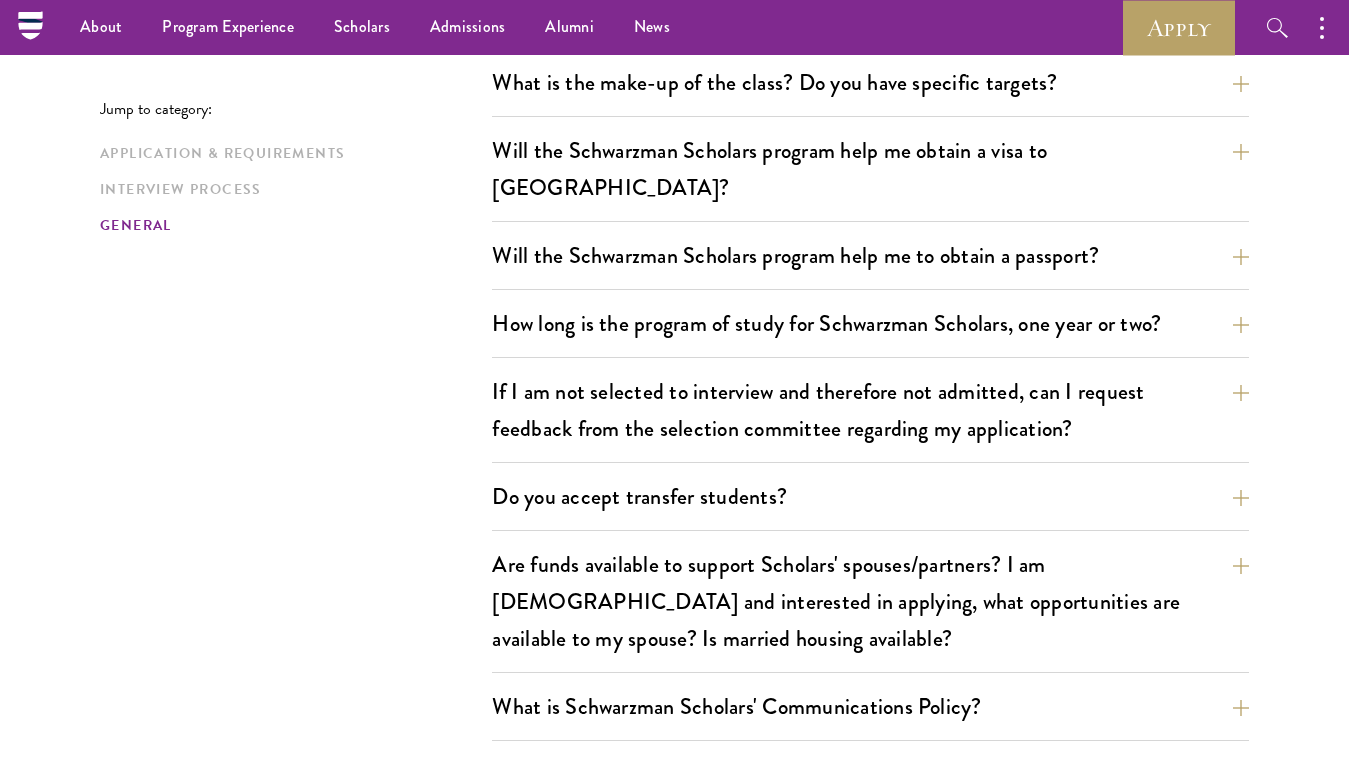 click on "Will the Schwarzman Scholars program help me obtain a visa to [GEOGRAPHIC_DATA]?
The Tsinghua University International Students and Scholars Office (ISSO) will provide the necessary paperwork for requesting a visa. This process begins in the spring after a Schwarzman Scholar is accepted. The Schwarzman Scholars staff will assist with advice but the university and the relevant consulate will issue official documents." at bounding box center [870, 175] 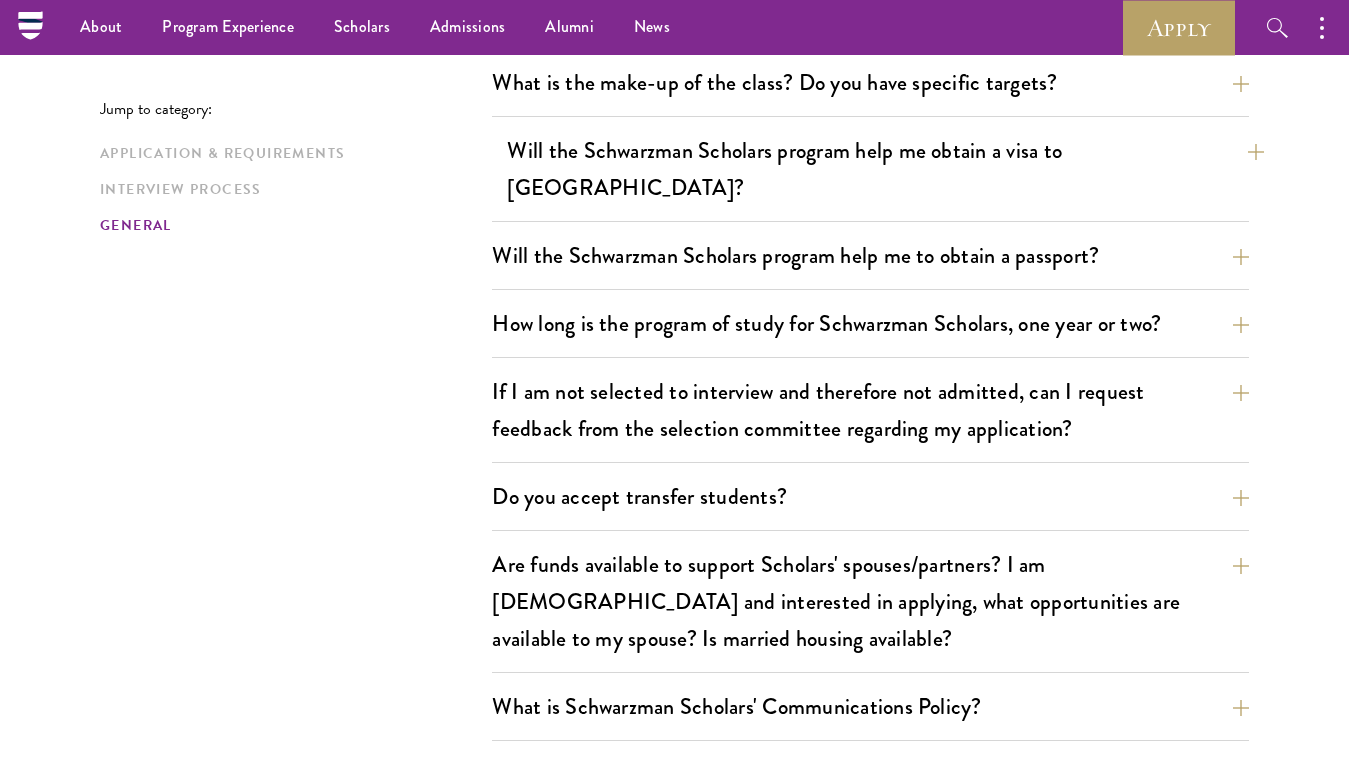 click on "Will the Schwarzman Scholars program help me obtain a visa to [GEOGRAPHIC_DATA]?" at bounding box center [885, 169] 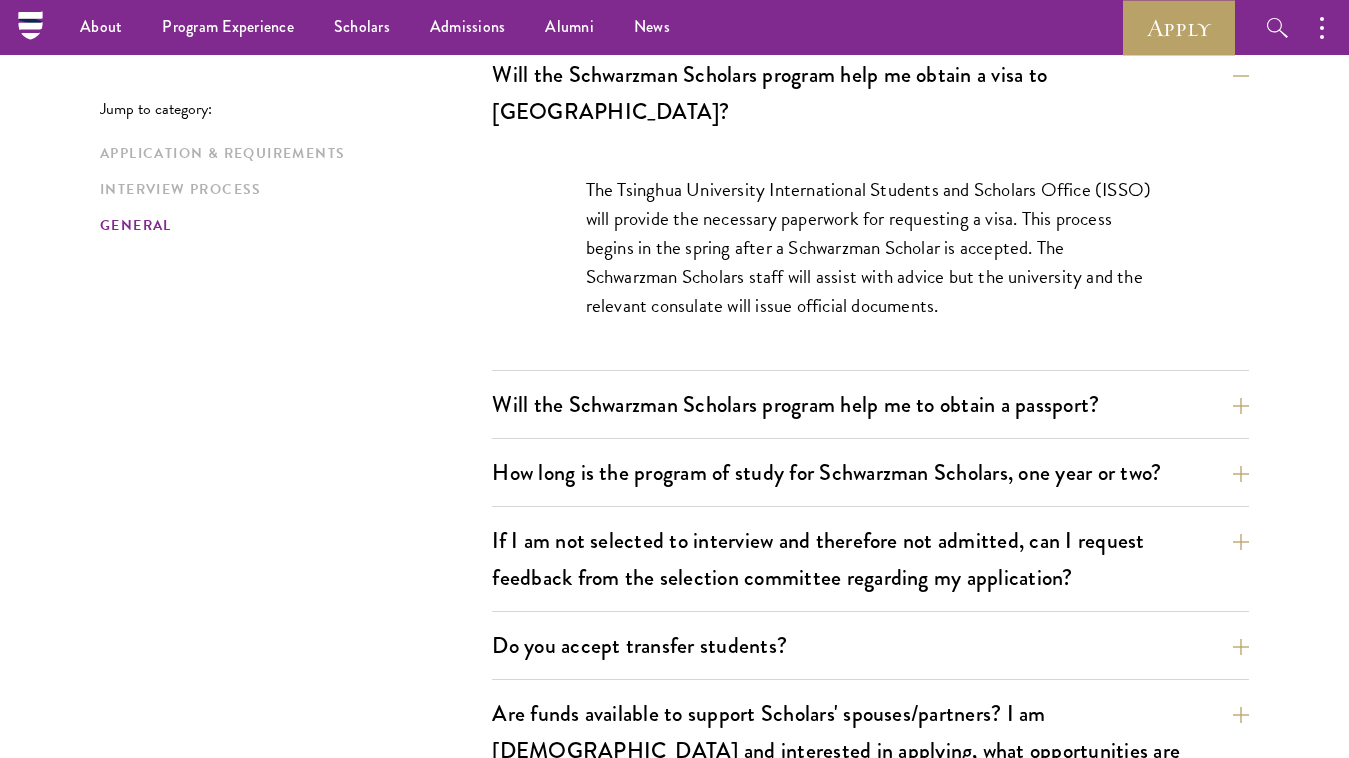 scroll, scrollTop: 3128, scrollLeft: 0, axis: vertical 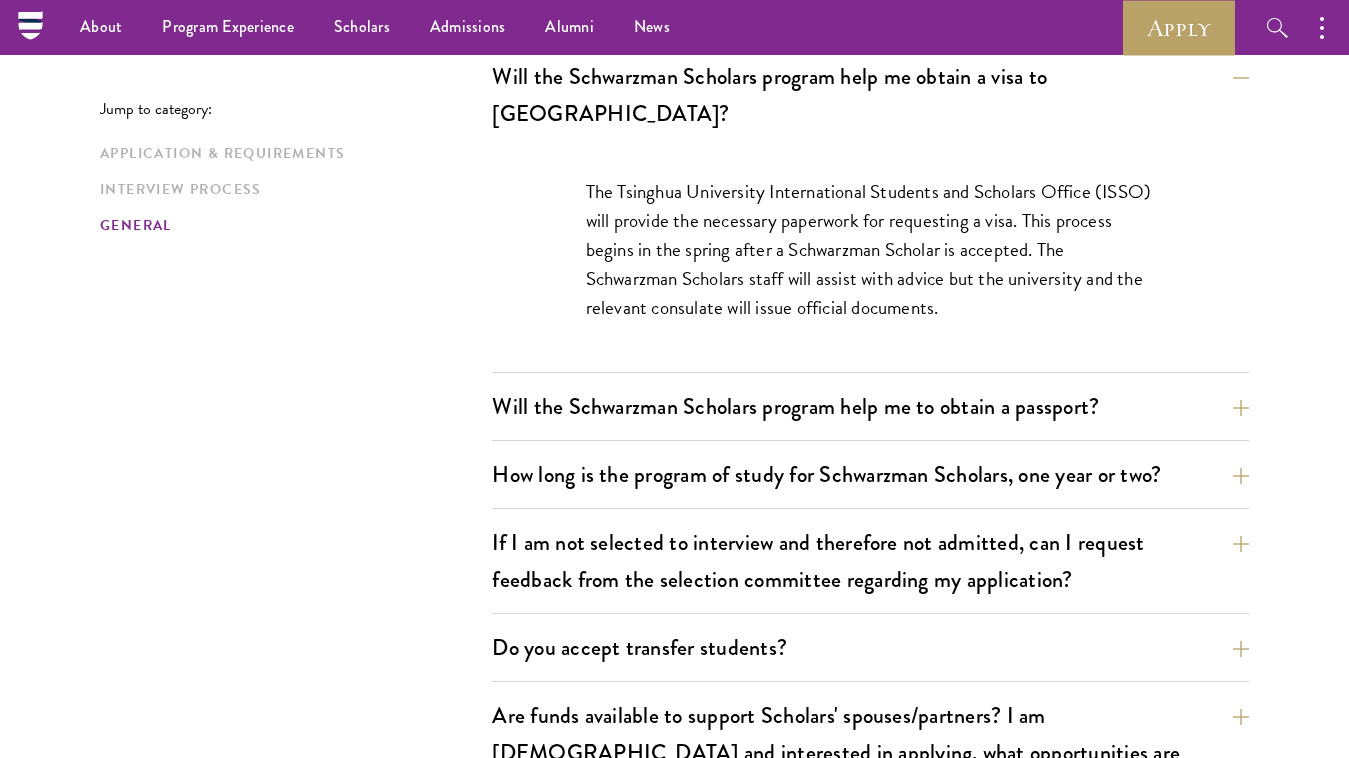 click on "Will the Schwarzman Scholars program help me obtain a visa to [GEOGRAPHIC_DATA]?
The Tsinghua University International Students and Scholars Office (ISSO) will provide the necessary paperwork for requesting a visa. This process begins in the spring after a Schwarzman Scholar is accepted. The Schwarzman Scholars staff will assist with advice but the university and the relevant consulate will issue official documents." at bounding box center (870, 213) 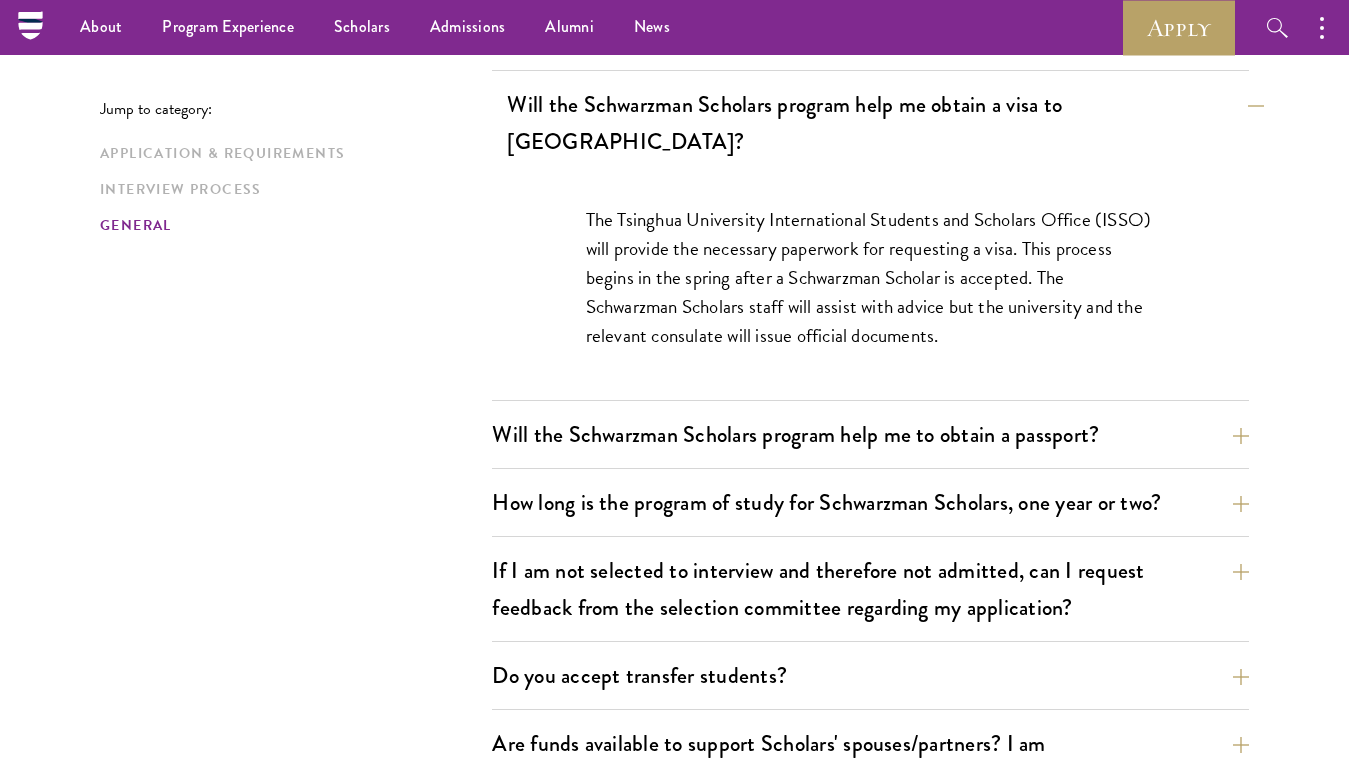click on "Will the Schwarzman Scholars program help me obtain a visa to [GEOGRAPHIC_DATA]?" at bounding box center [885, 123] 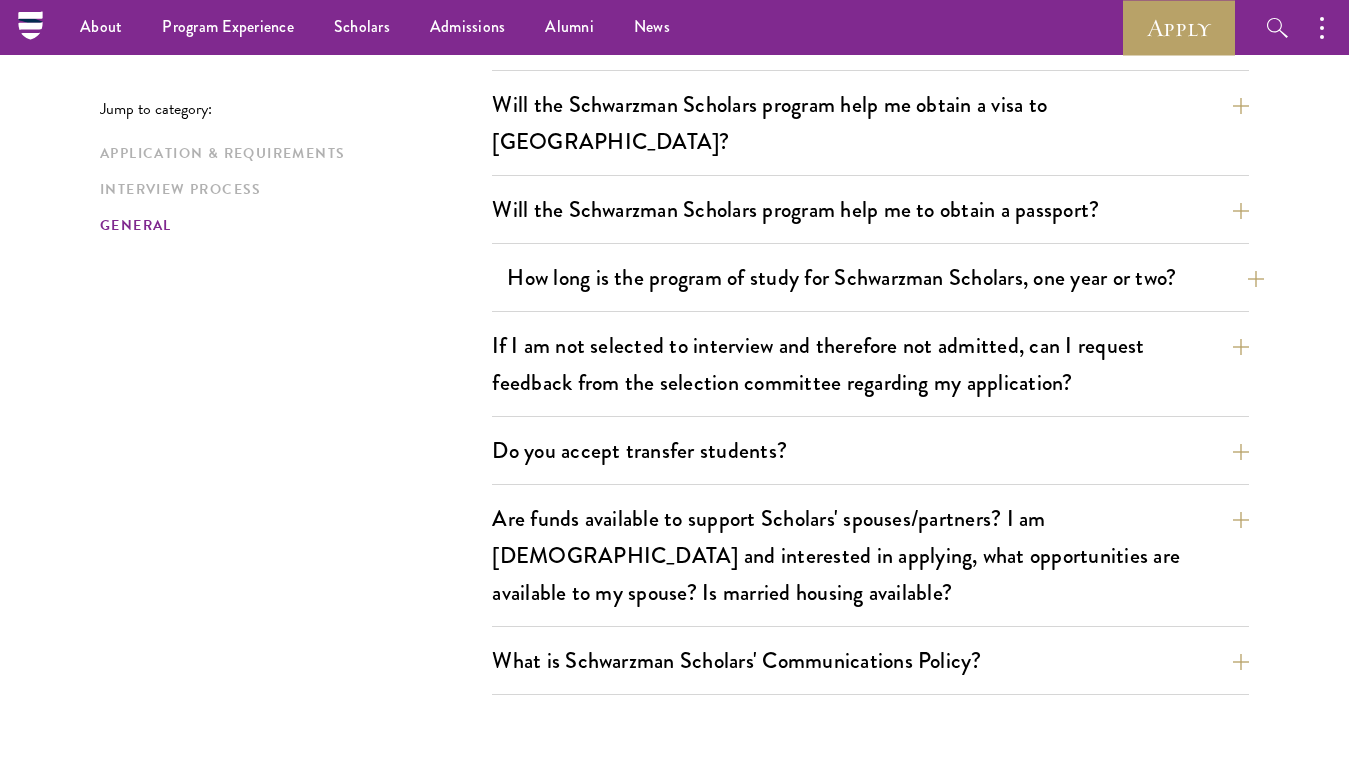click on "How long is the program of study for Schwarzman Scholars, one year or two?" at bounding box center [885, 277] 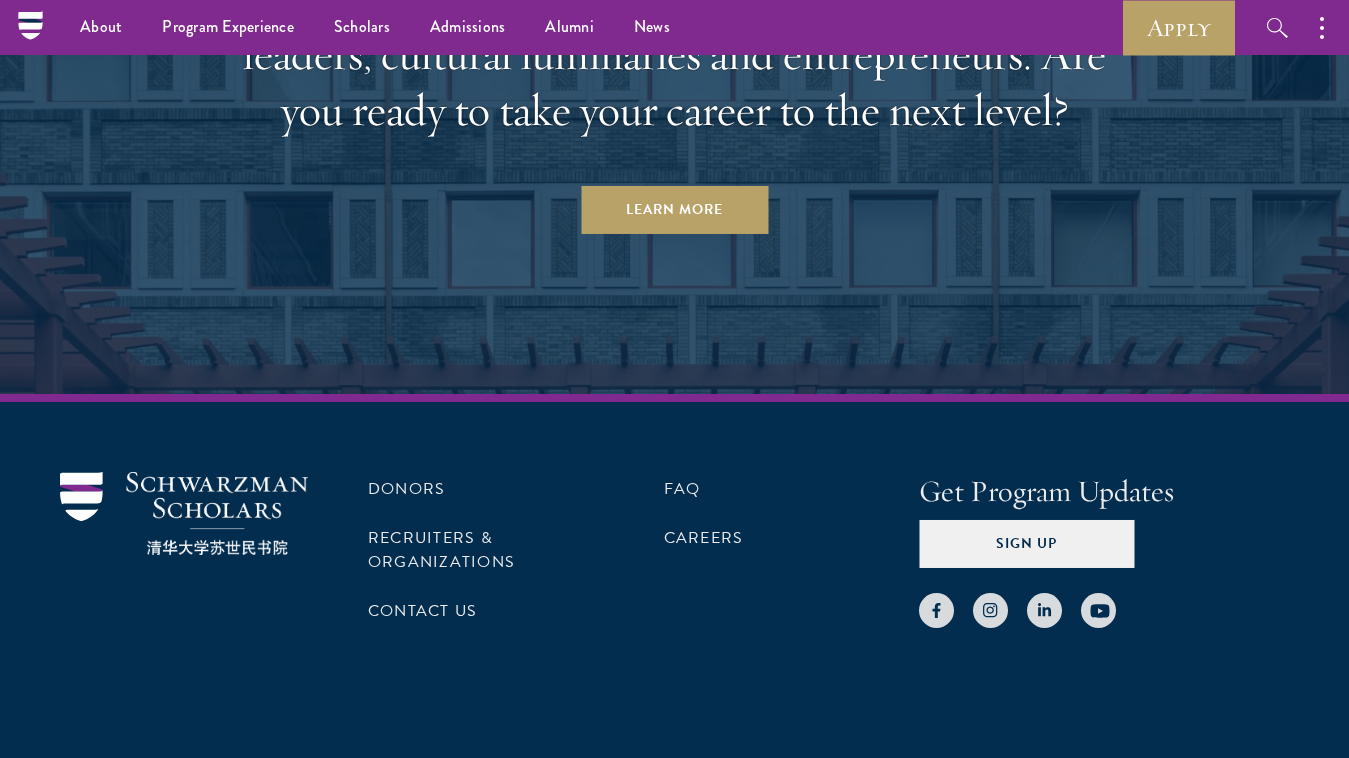 scroll, scrollTop: 5760, scrollLeft: 0, axis: vertical 